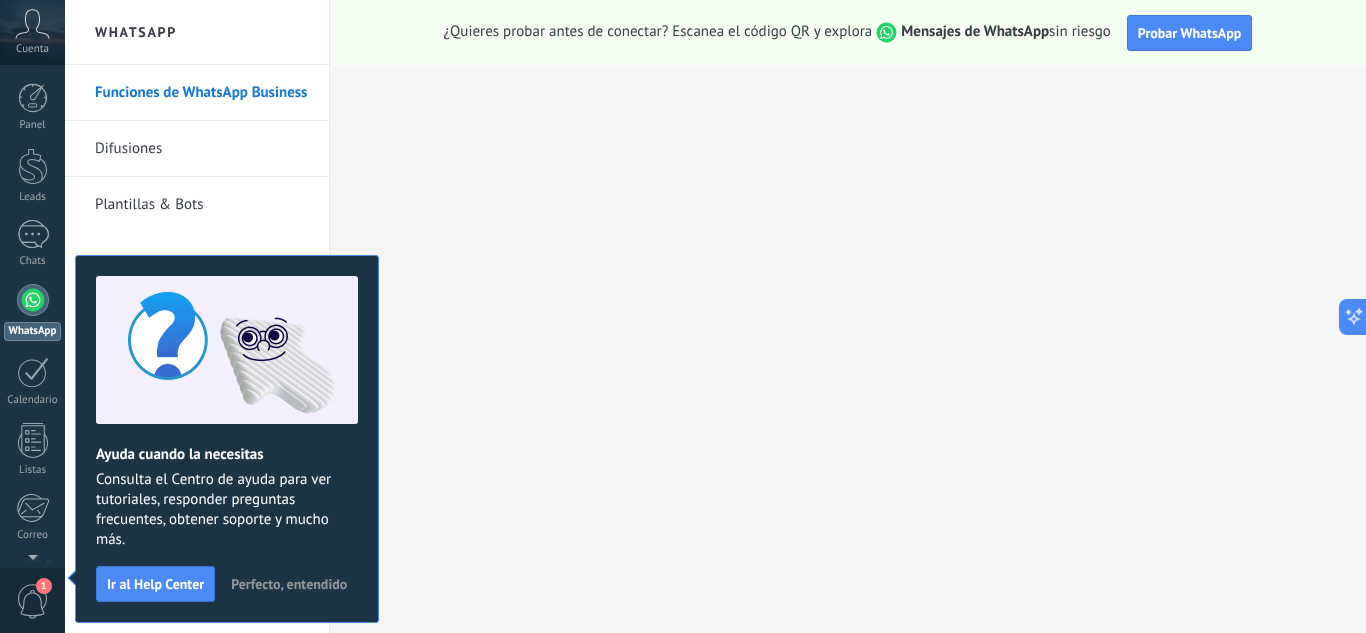scroll, scrollTop: 0, scrollLeft: 0, axis: both 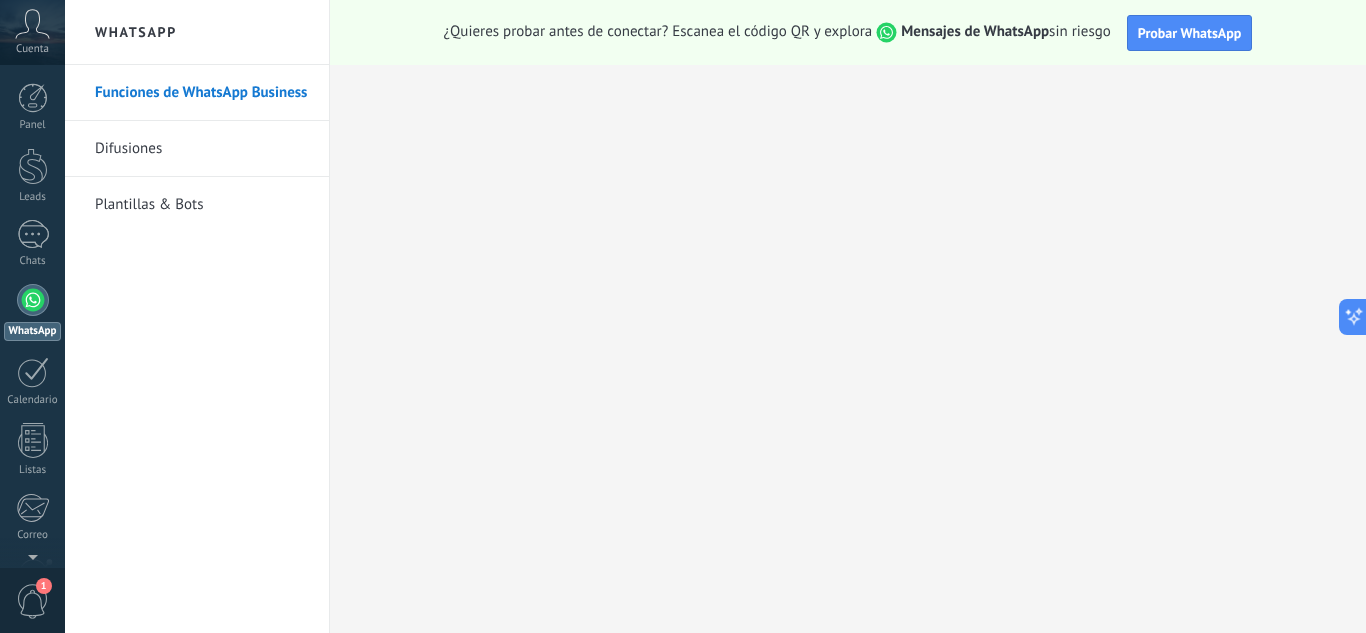 click on "Difusiones" at bounding box center (202, 149) 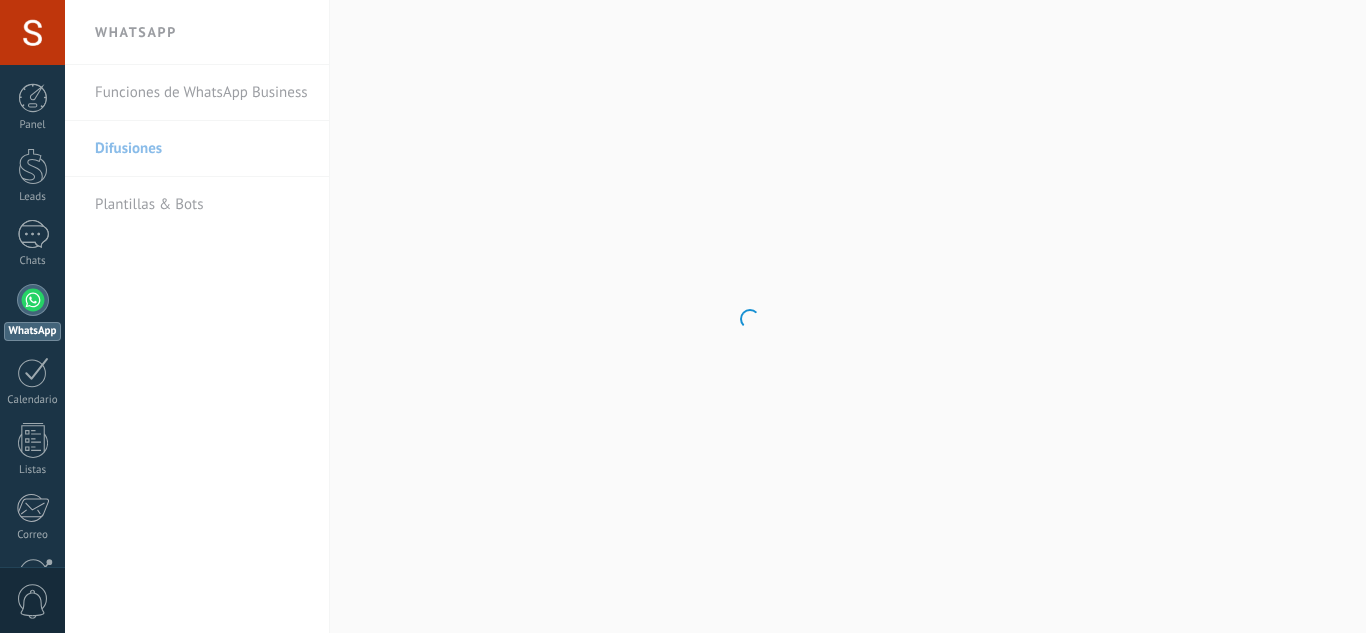 scroll, scrollTop: 0, scrollLeft: 0, axis: both 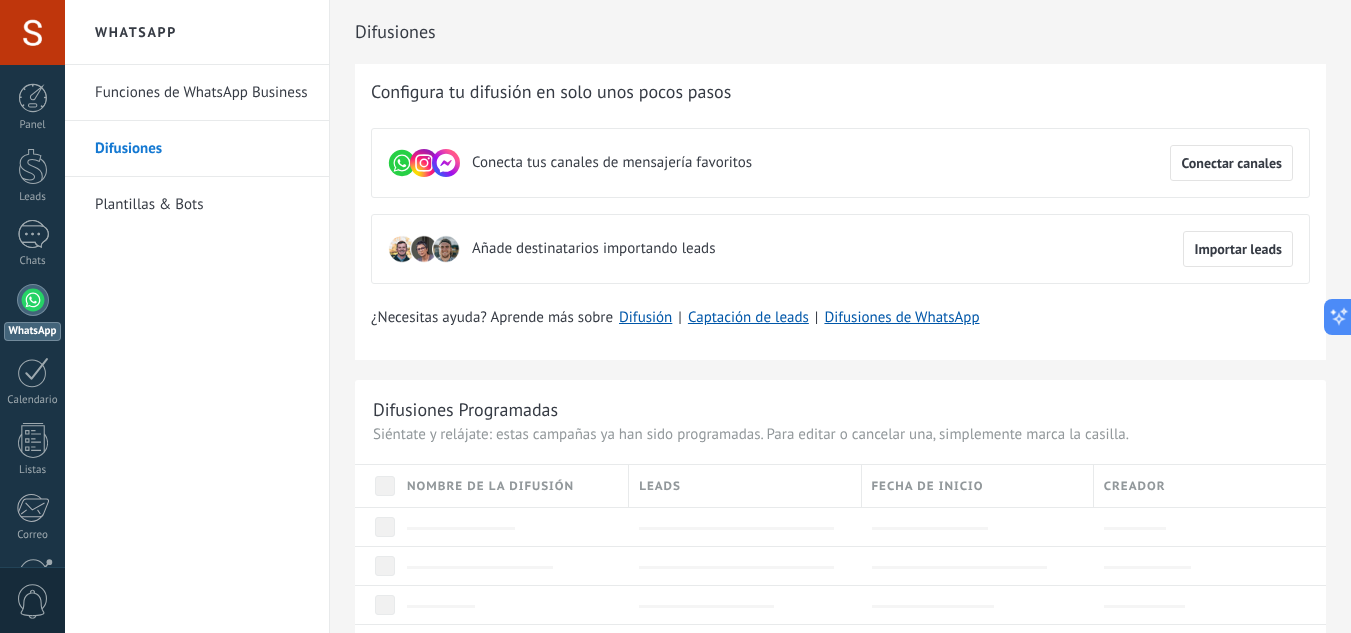 click on "Plantillas & Bots" at bounding box center (202, 205) 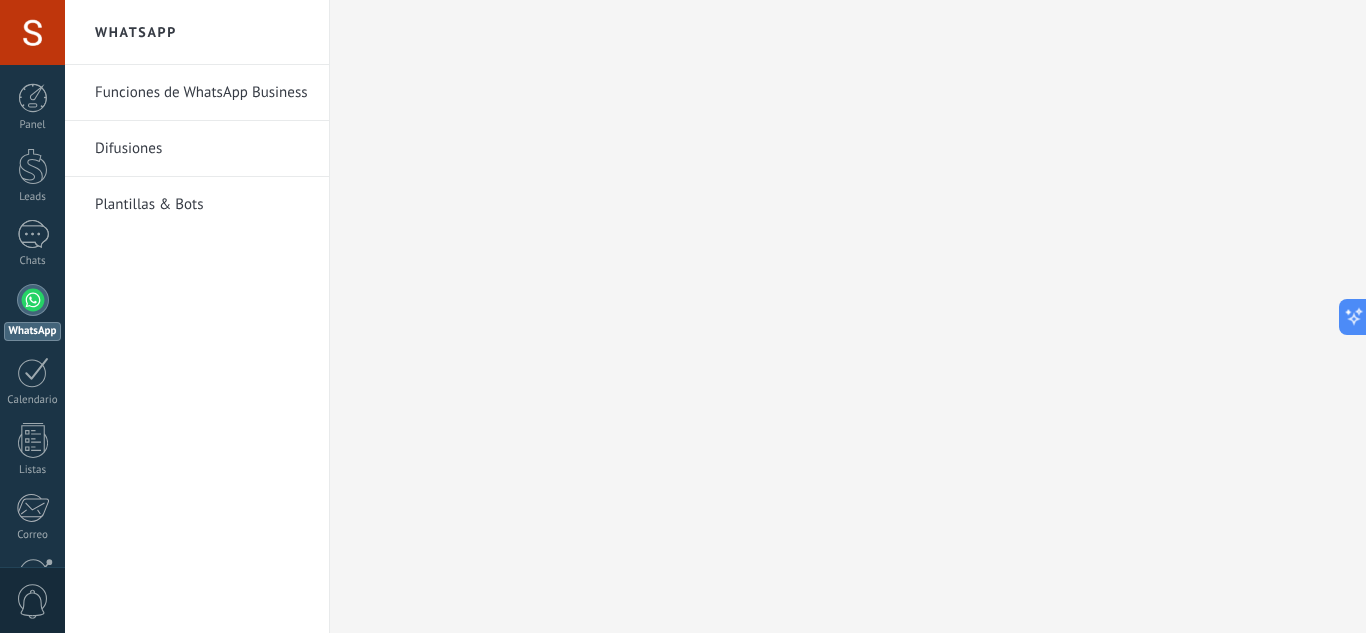 click on "Difusiones" at bounding box center [202, 149] 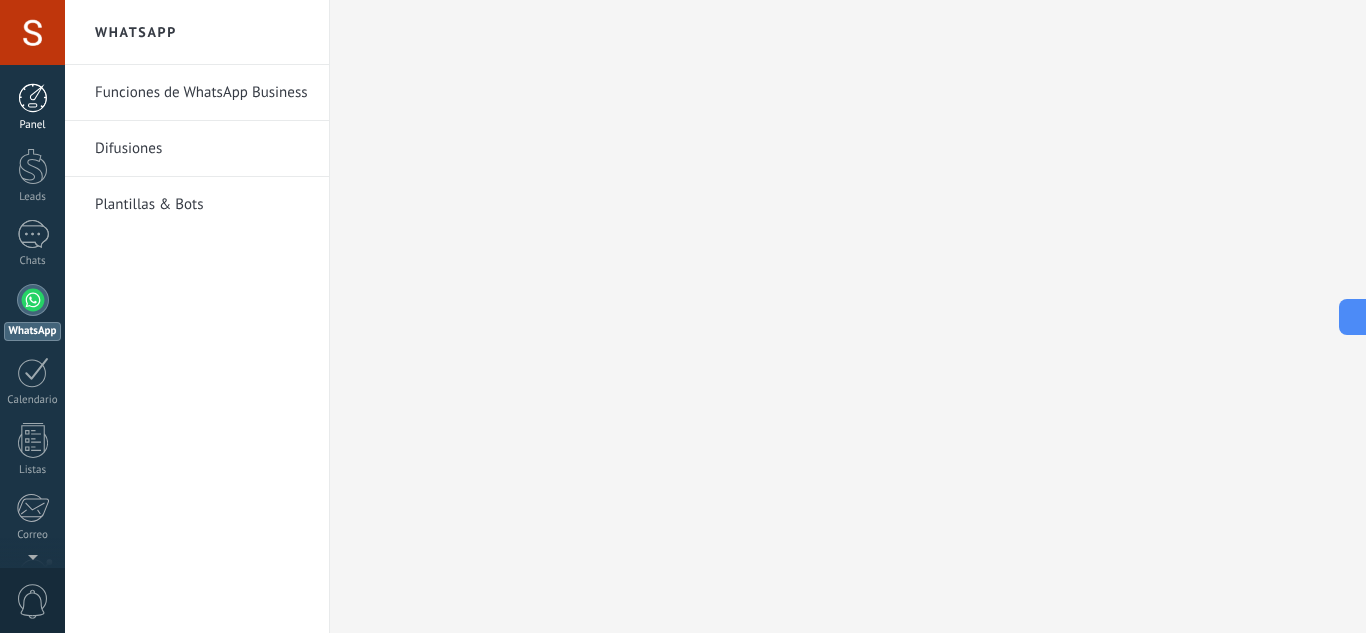 click on "Panel" at bounding box center [33, 125] 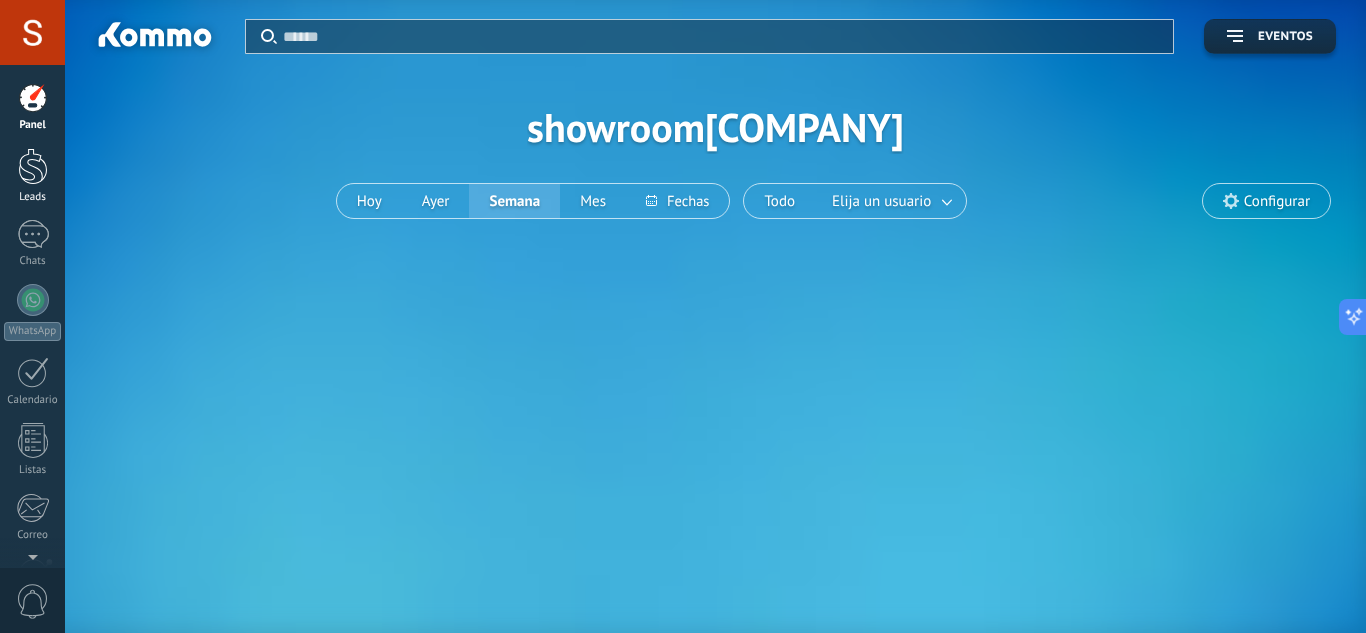 click on "Leads" at bounding box center [33, 197] 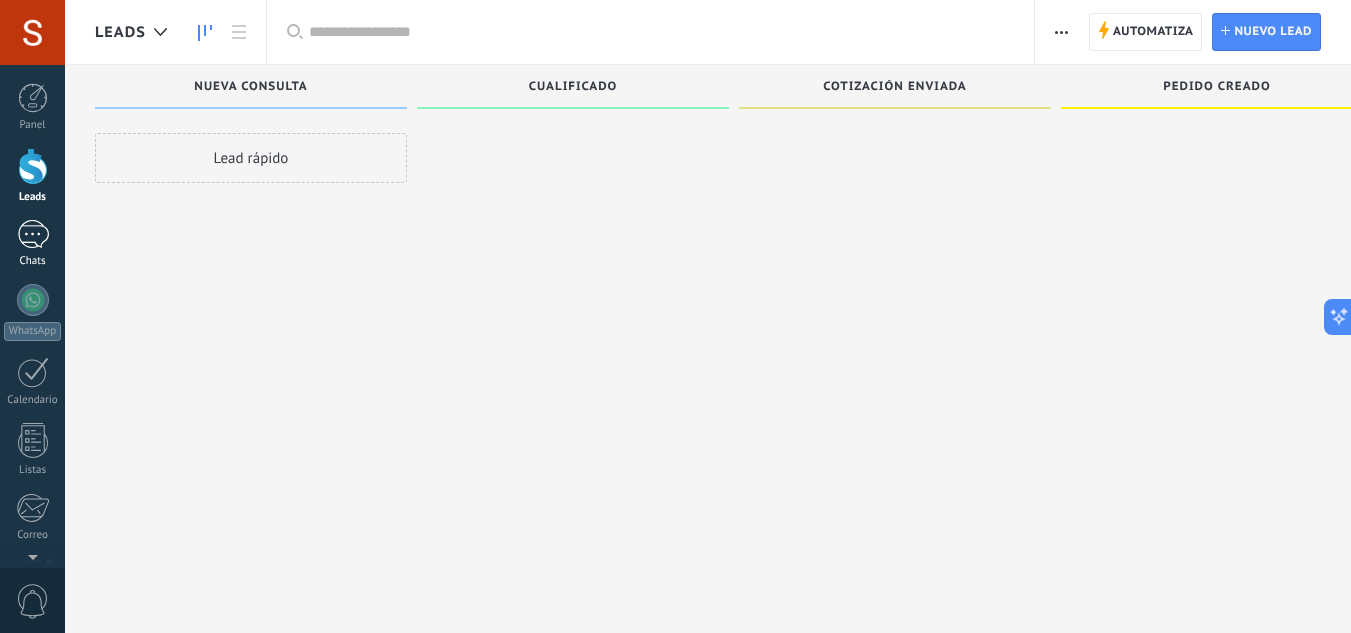 click at bounding box center (33, 234) 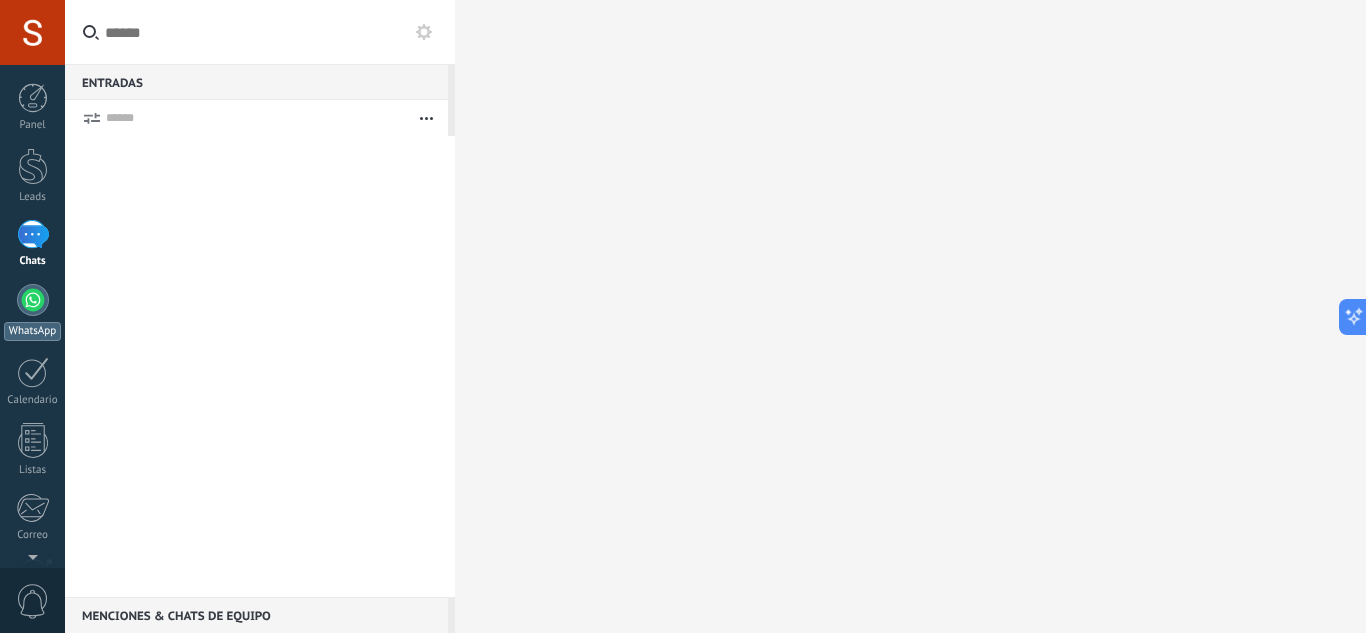 click at bounding box center (33, 300) 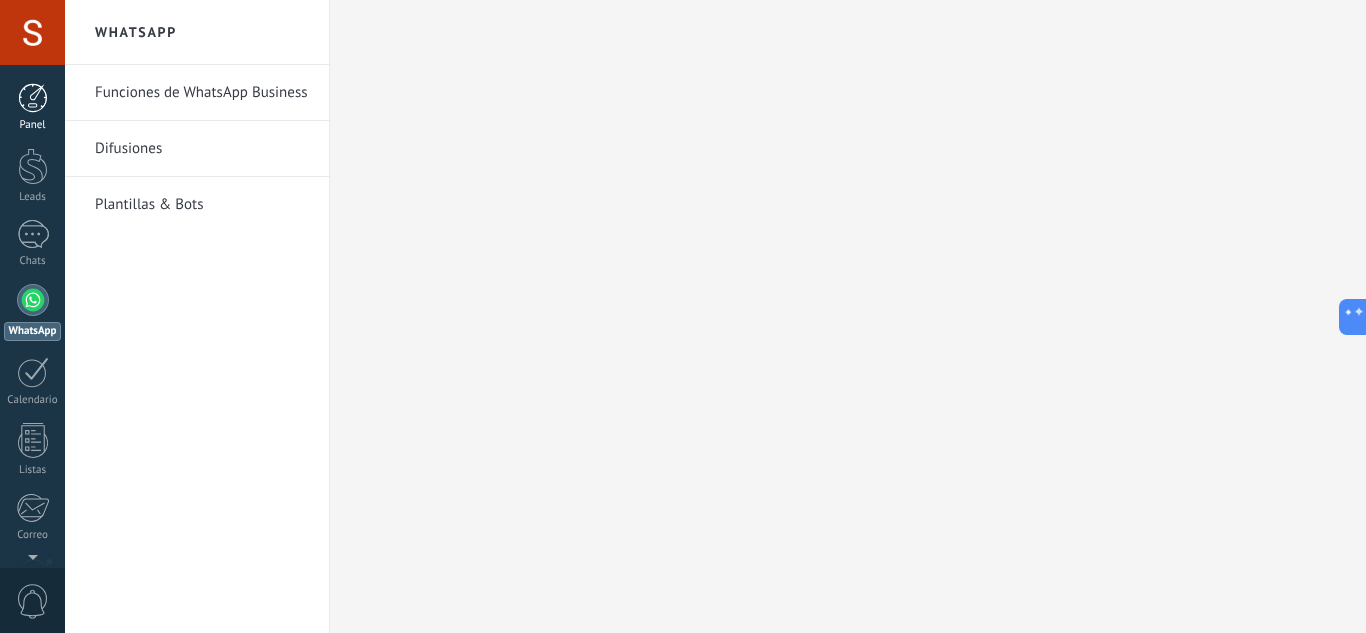 click at bounding box center [33, 98] 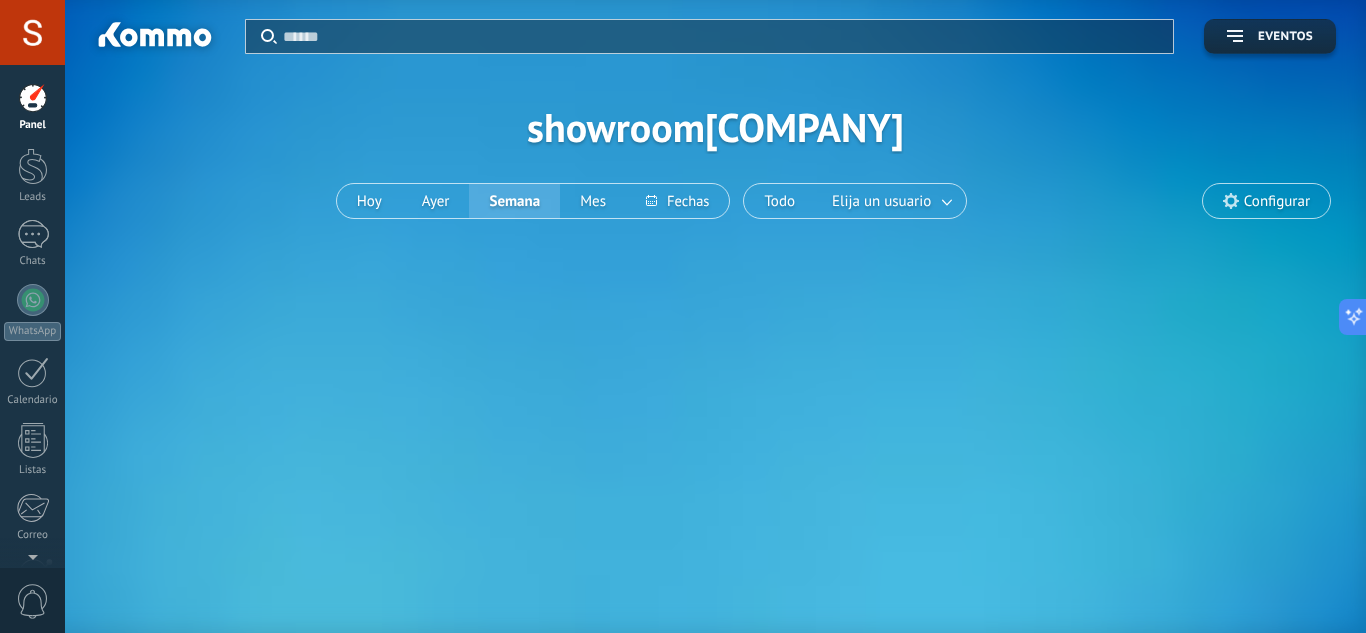 click on "Configurar" at bounding box center (1277, 201) 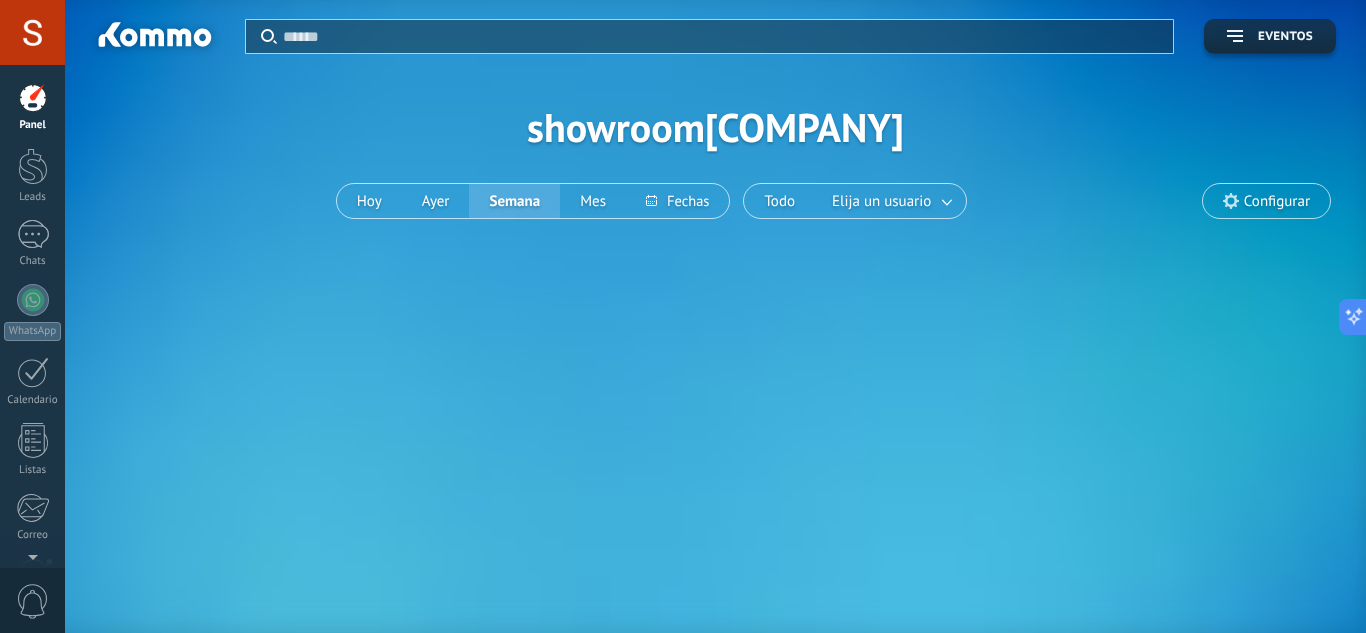 click at bounding box center [1231, 201] 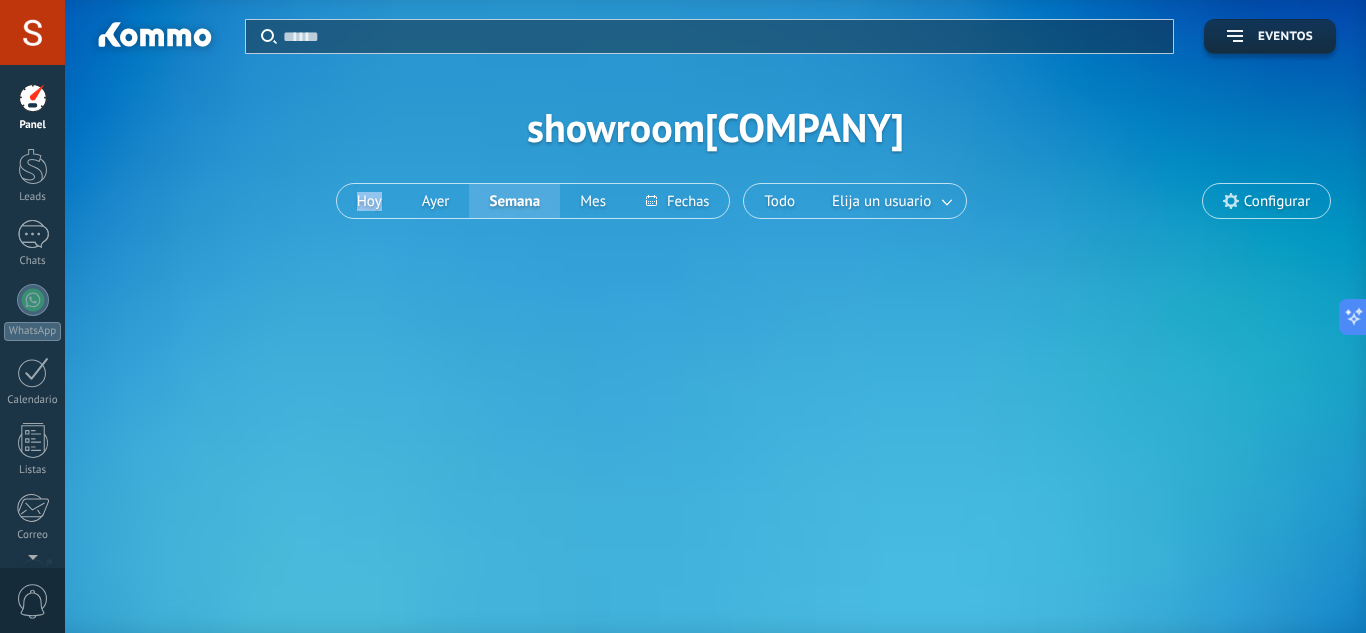 drag, startPoint x: 383, startPoint y: 287, endPoint x: 278, endPoint y: 174, distance: 154.25304 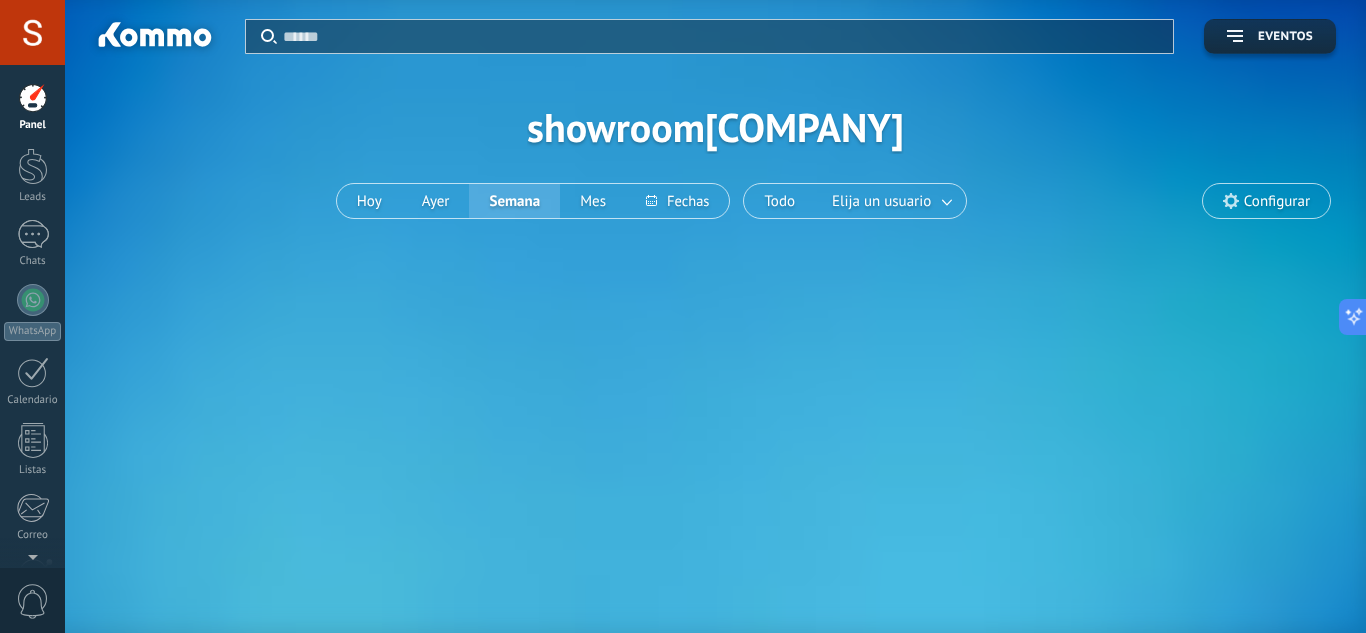 click at bounding box center (153, 38) 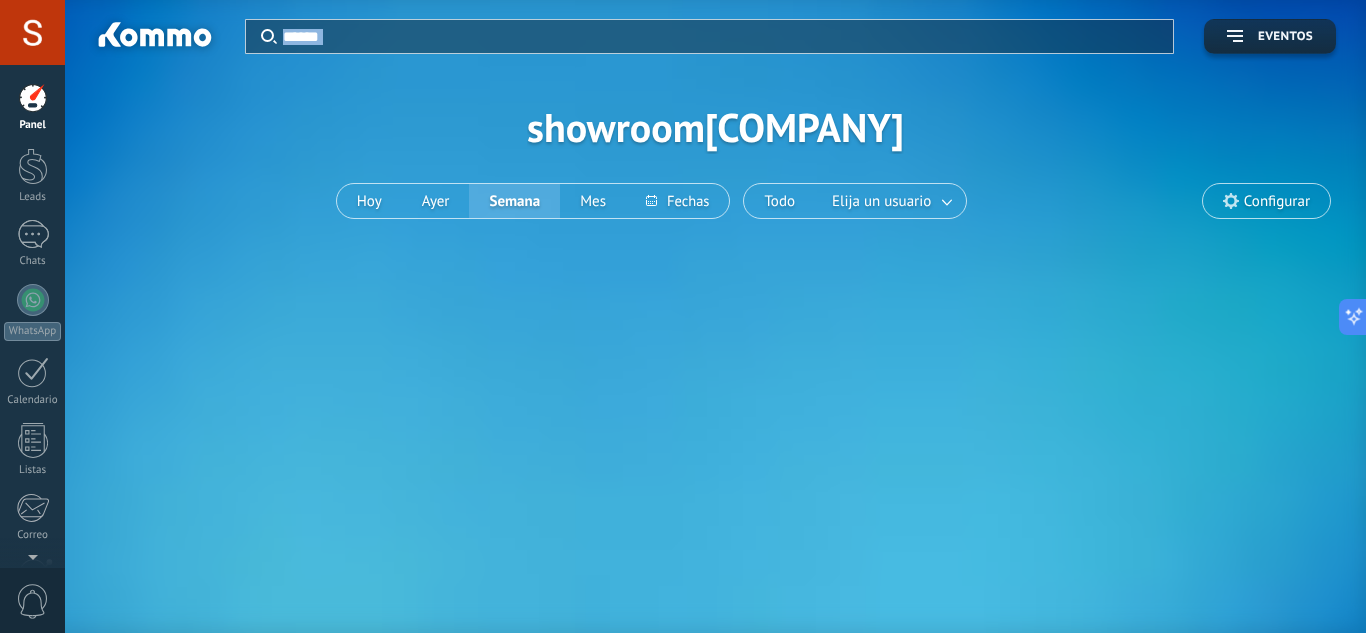 click at bounding box center (153, 38) 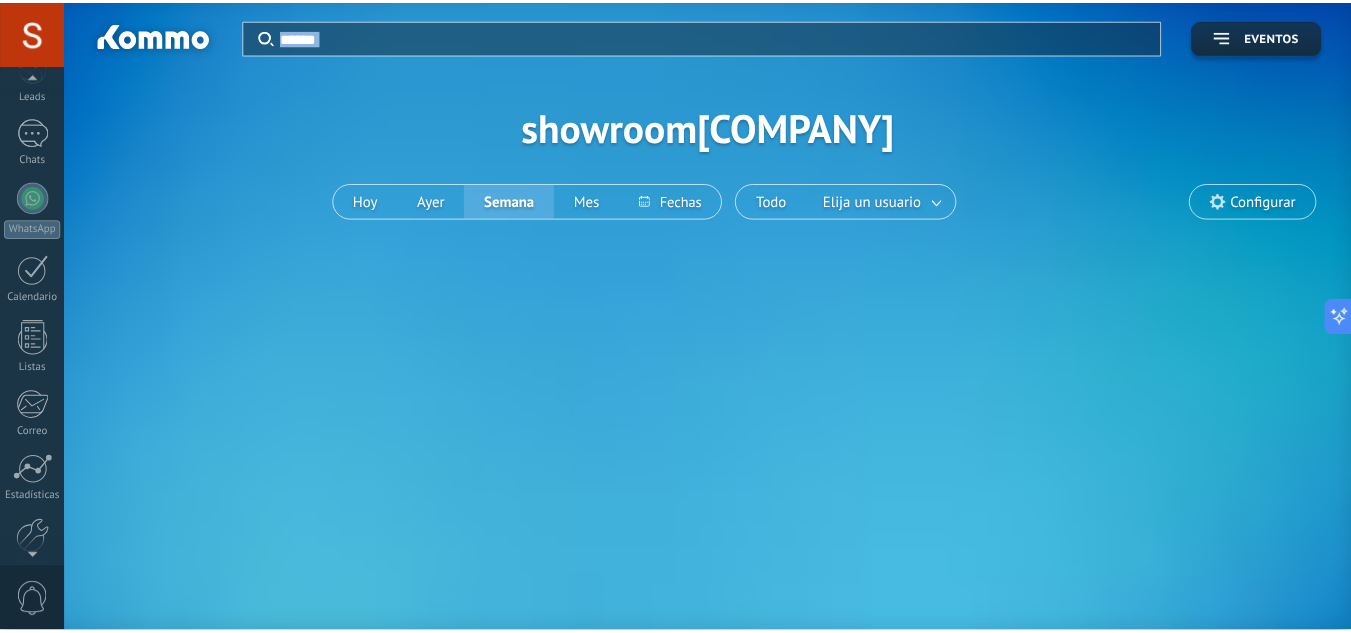 scroll, scrollTop: 199, scrollLeft: 0, axis: vertical 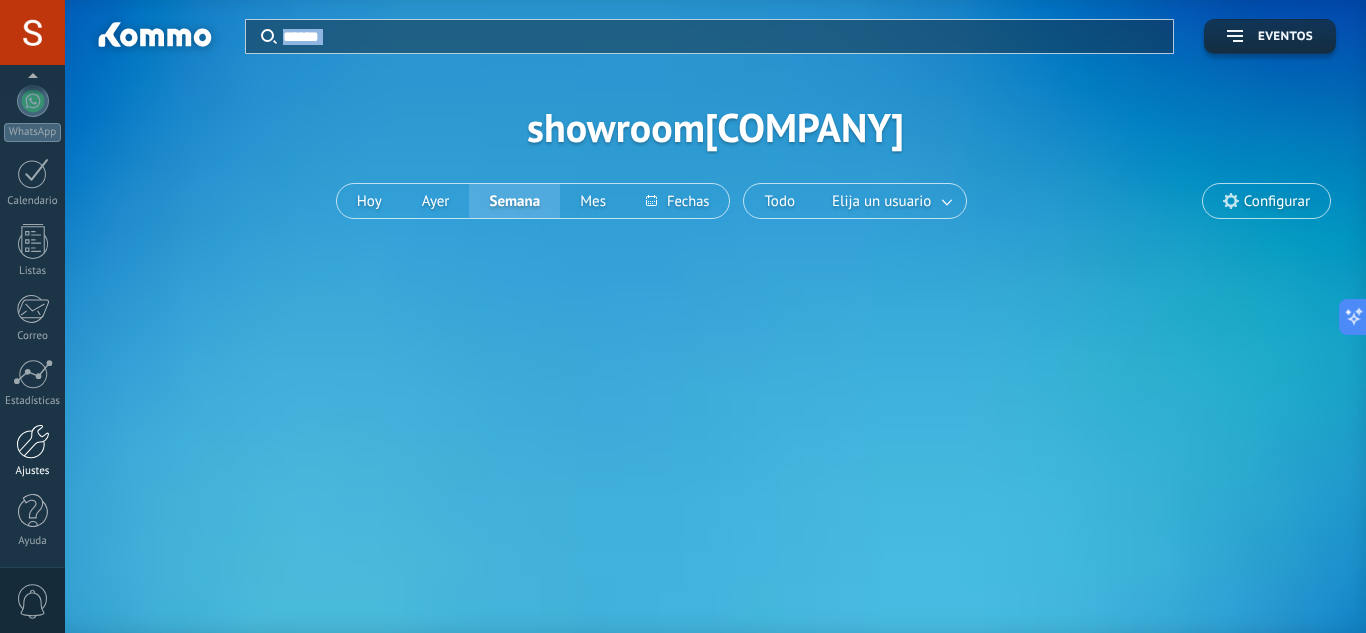 click at bounding box center [33, 441] 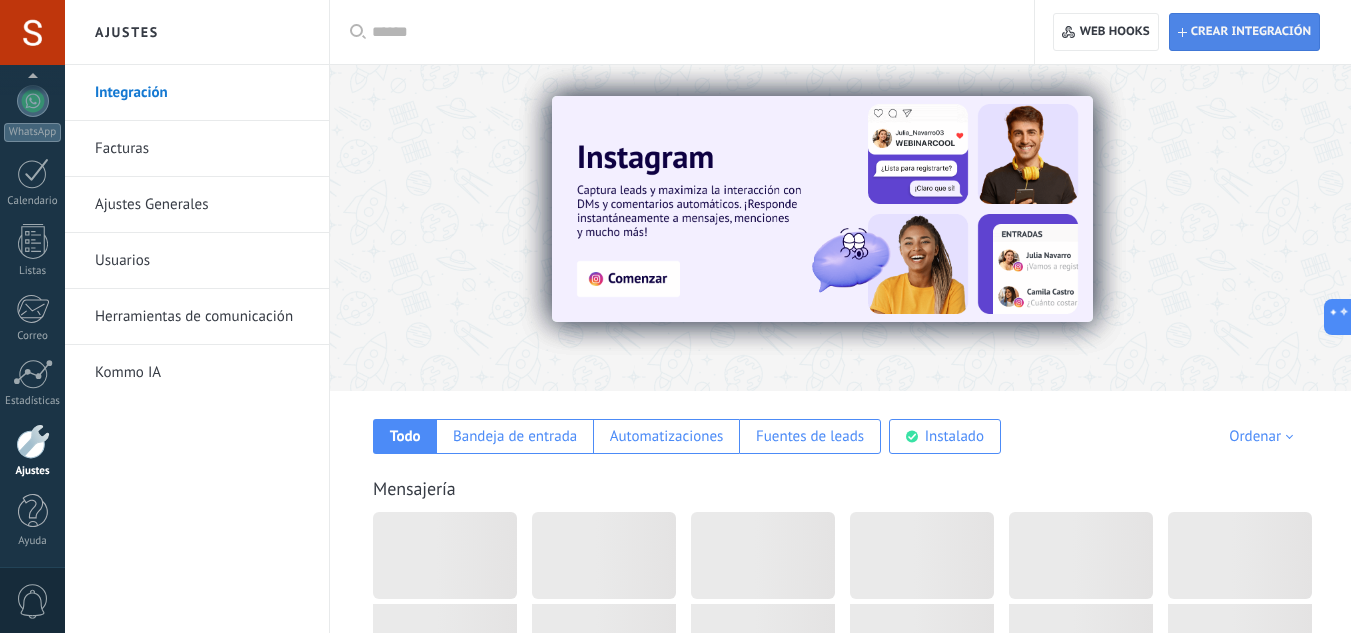 click on "Crear integración" at bounding box center [1251, 32] 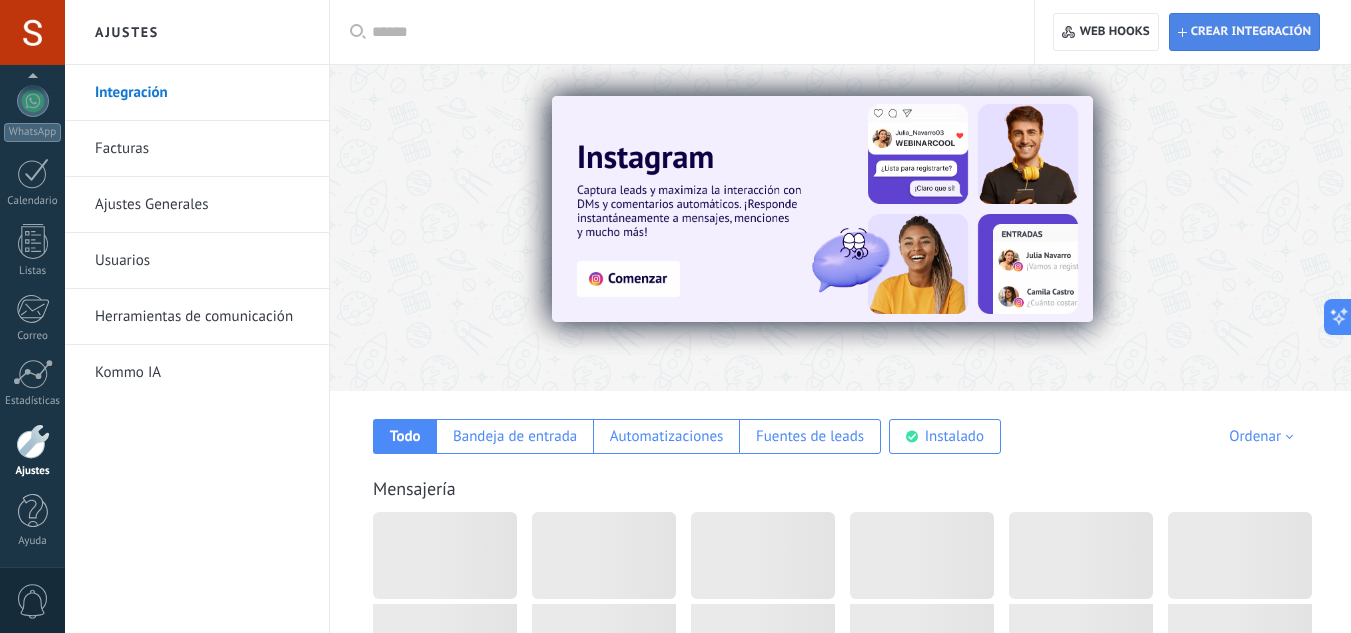 click on "Crear integración" at bounding box center [1251, 32] 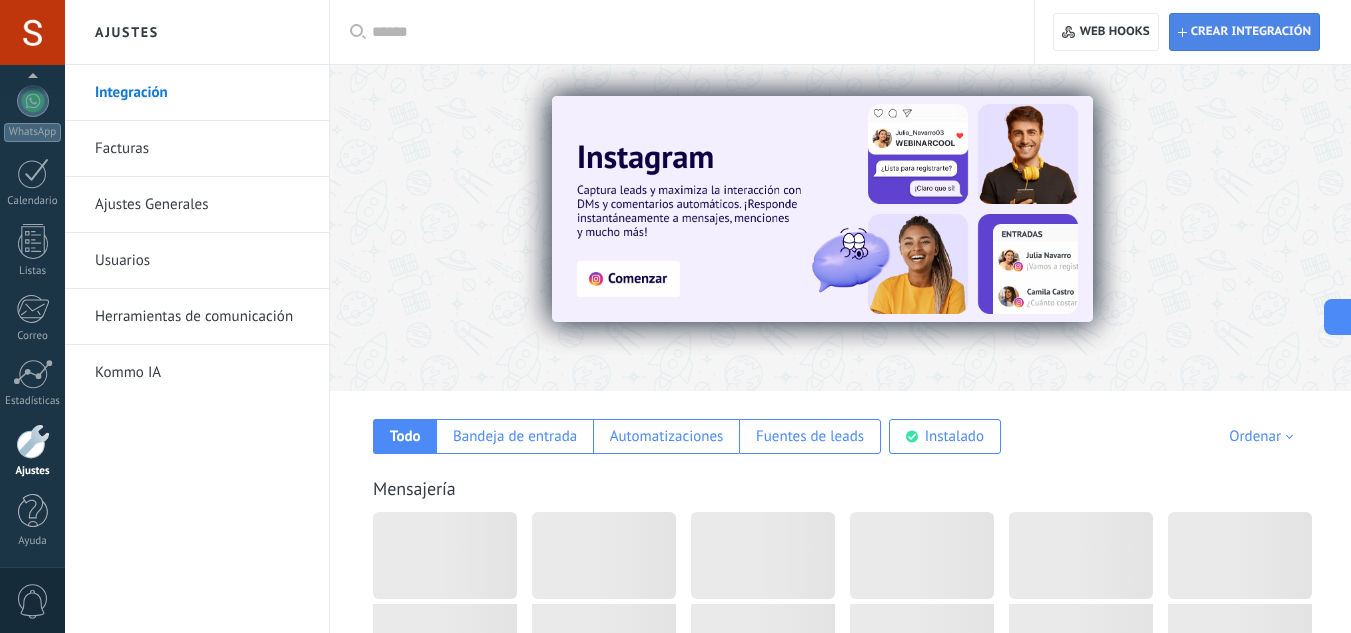 click on "Crear integración" at bounding box center [1251, 32] 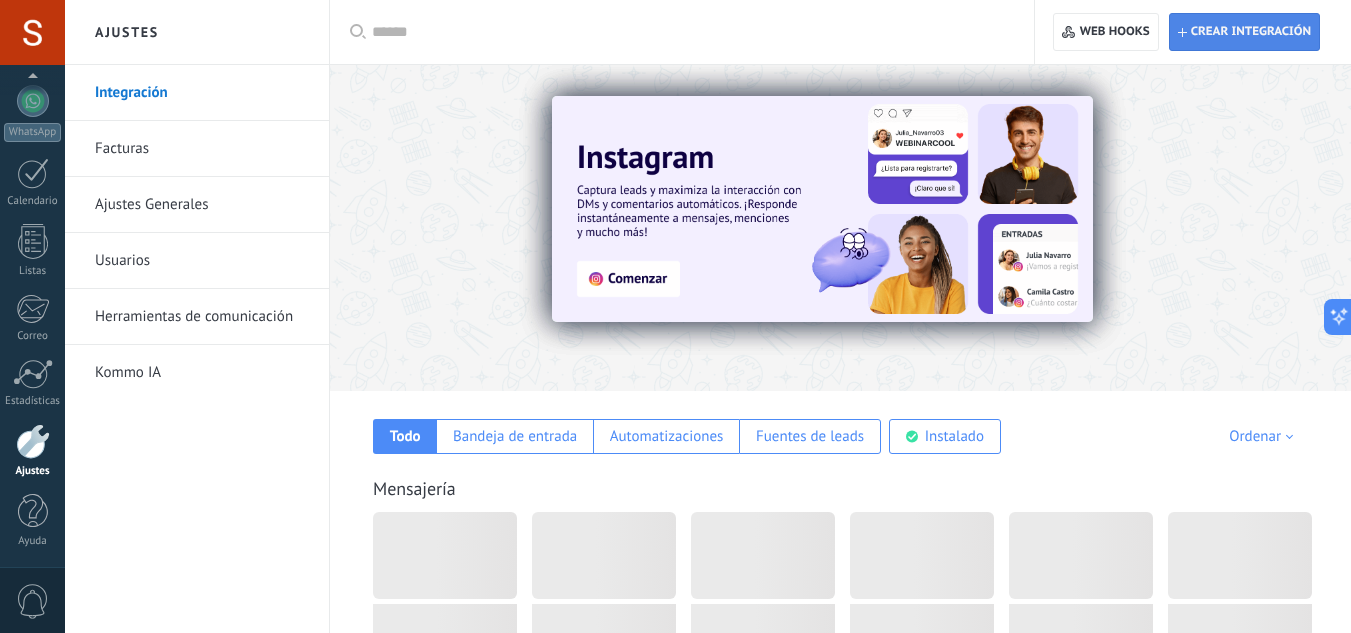 click on "Crear integración" at bounding box center (1244, 32) 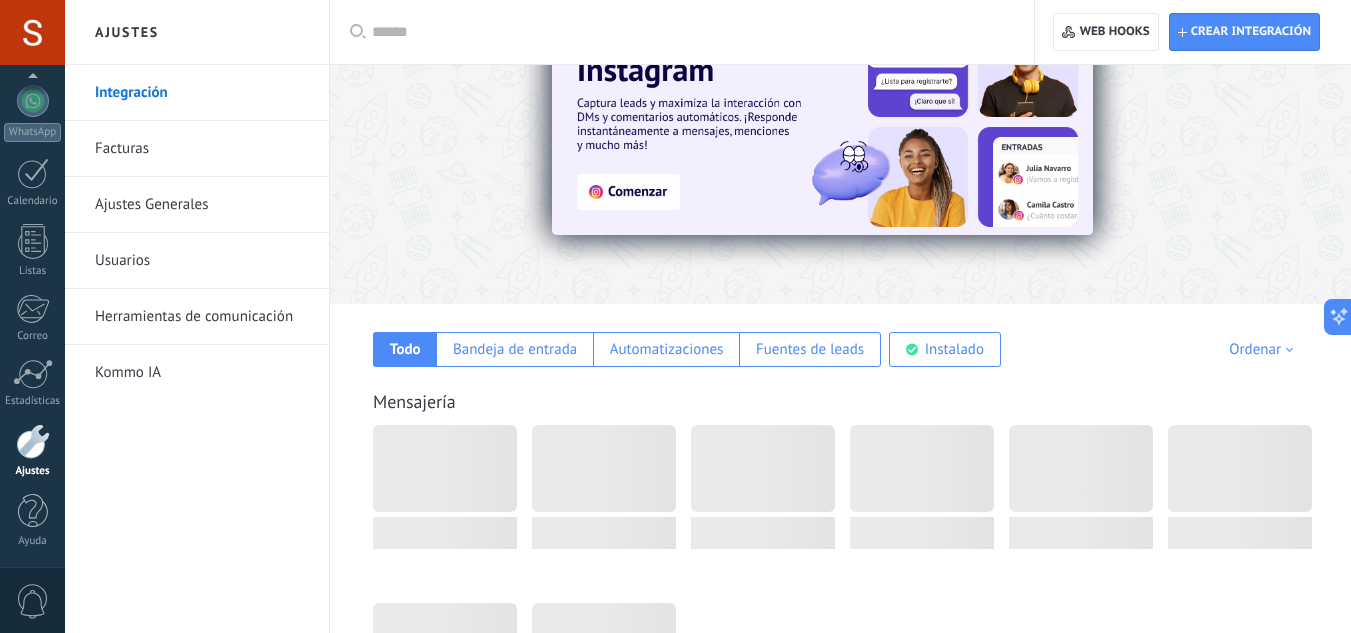 scroll, scrollTop: 0, scrollLeft: 0, axis: both 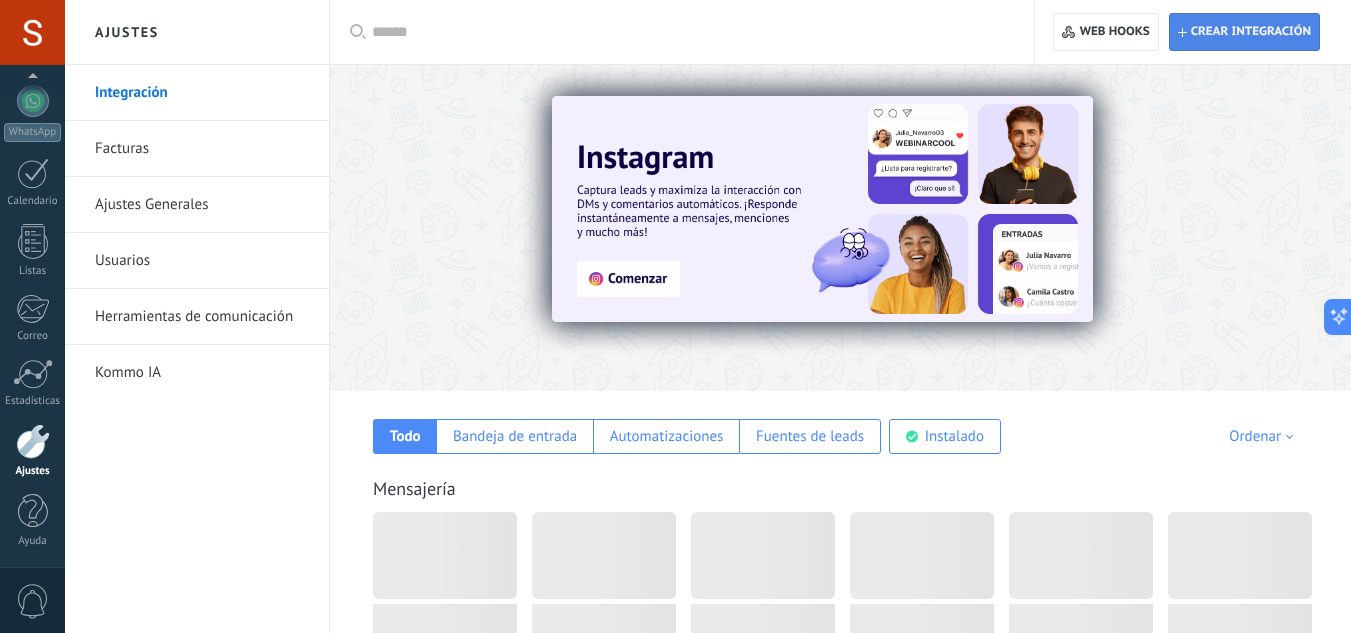 click on "Crear integración" at bounding box center [1244, 32] 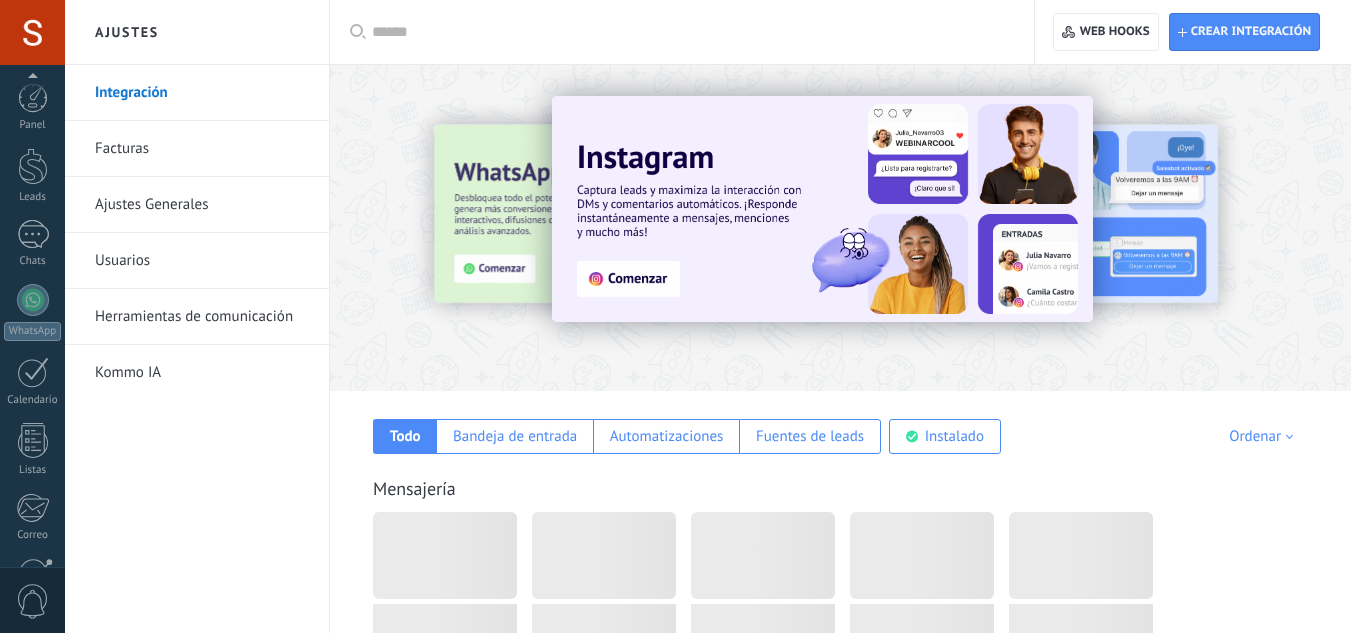 scroll, scrollTop: 0, scrollLeft: 0, axis: both 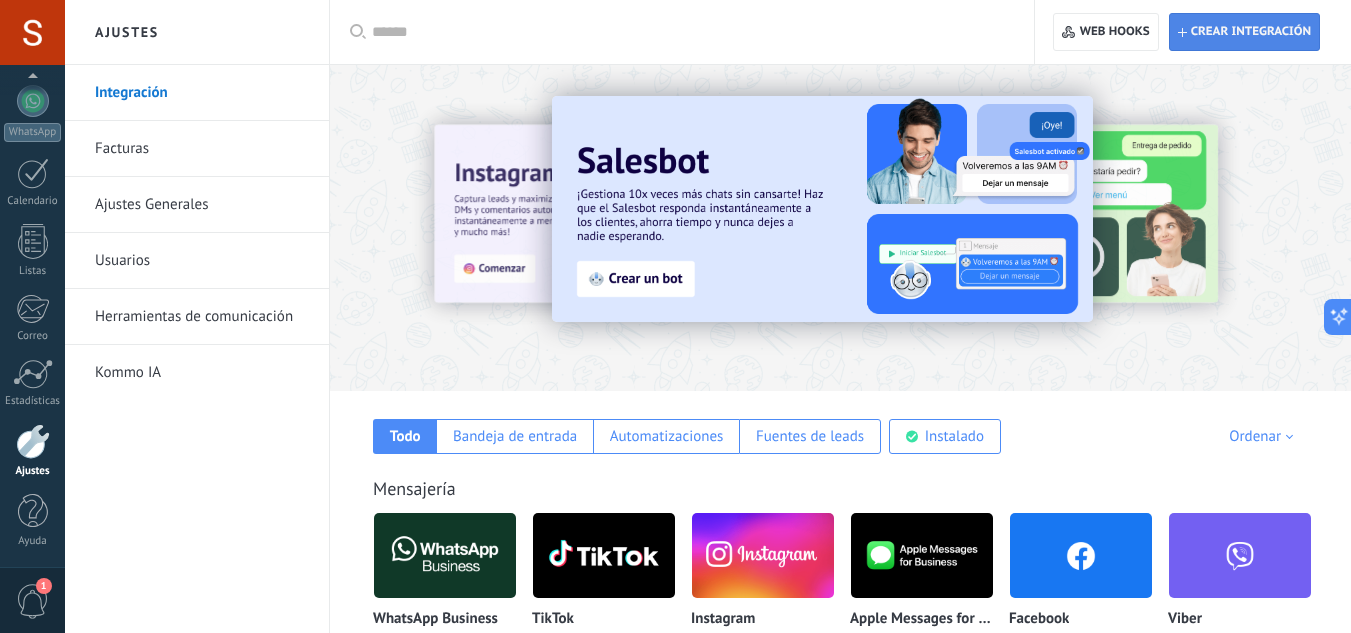 click on "Crear integración" at bounding box center [1251, 32] 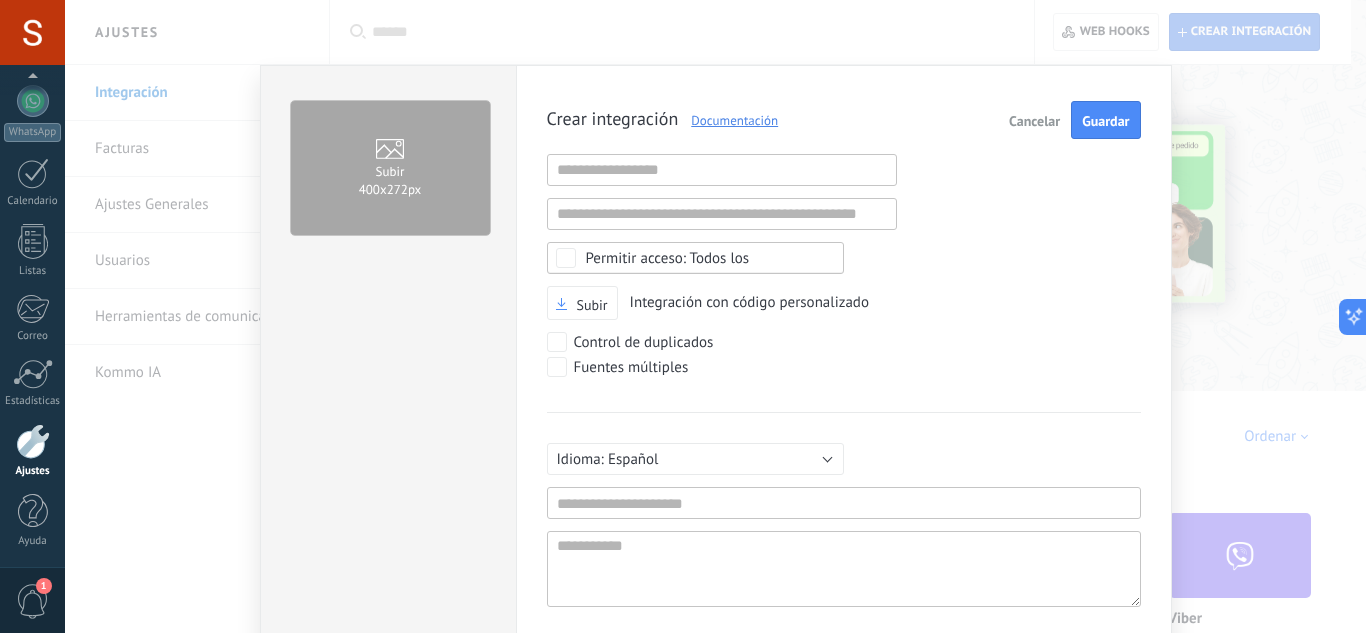 scroll, scrollTop: 19, scrollLeft: 0, axis: vertical 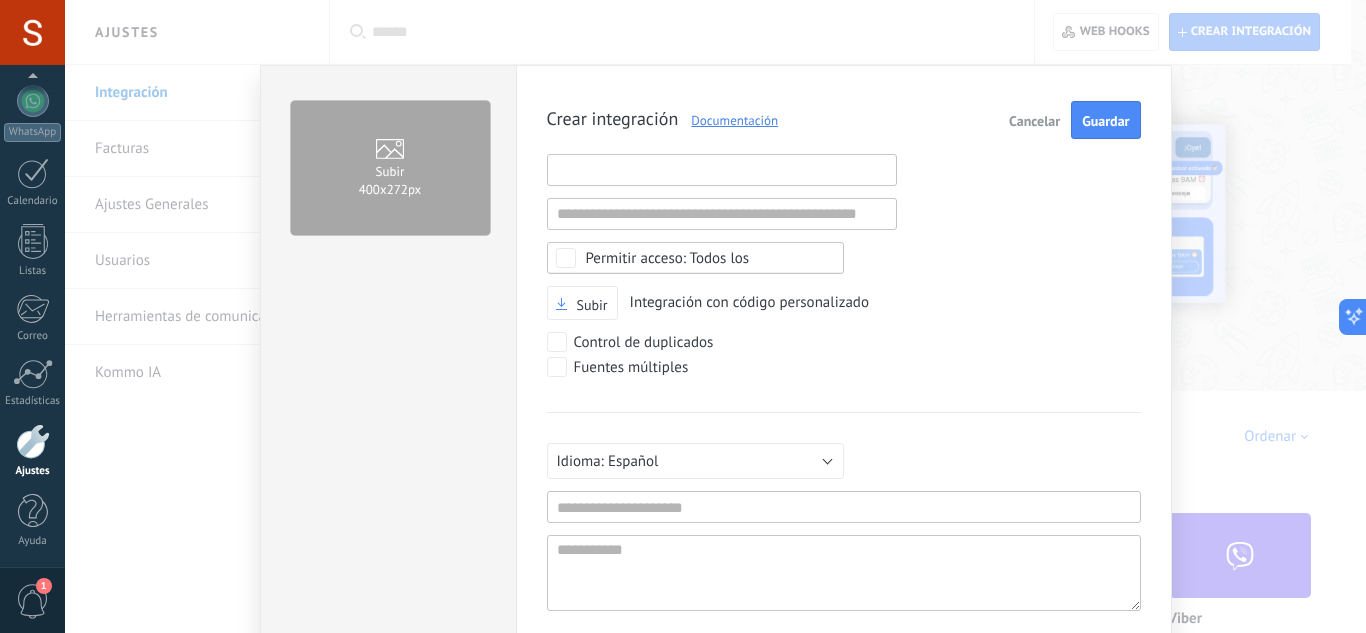 click at bounding box center (722, 170) 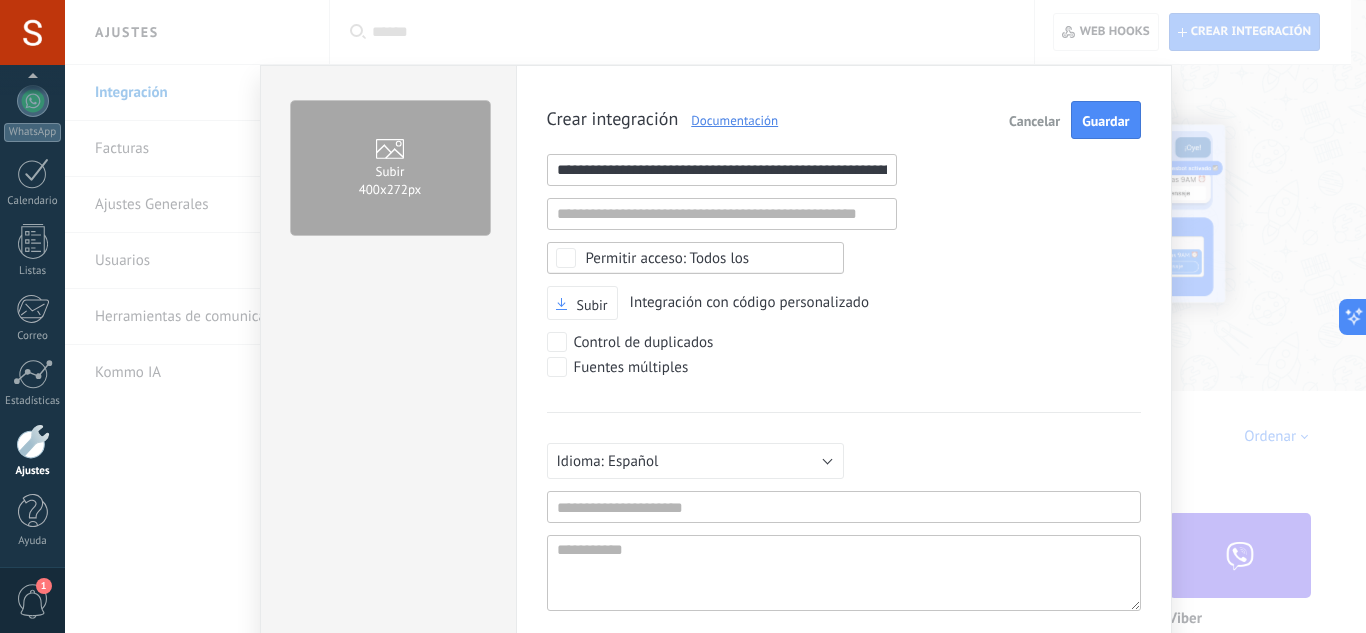 scroll, scrollTop: 0, scrollLeft: 2443, axis: horizontal 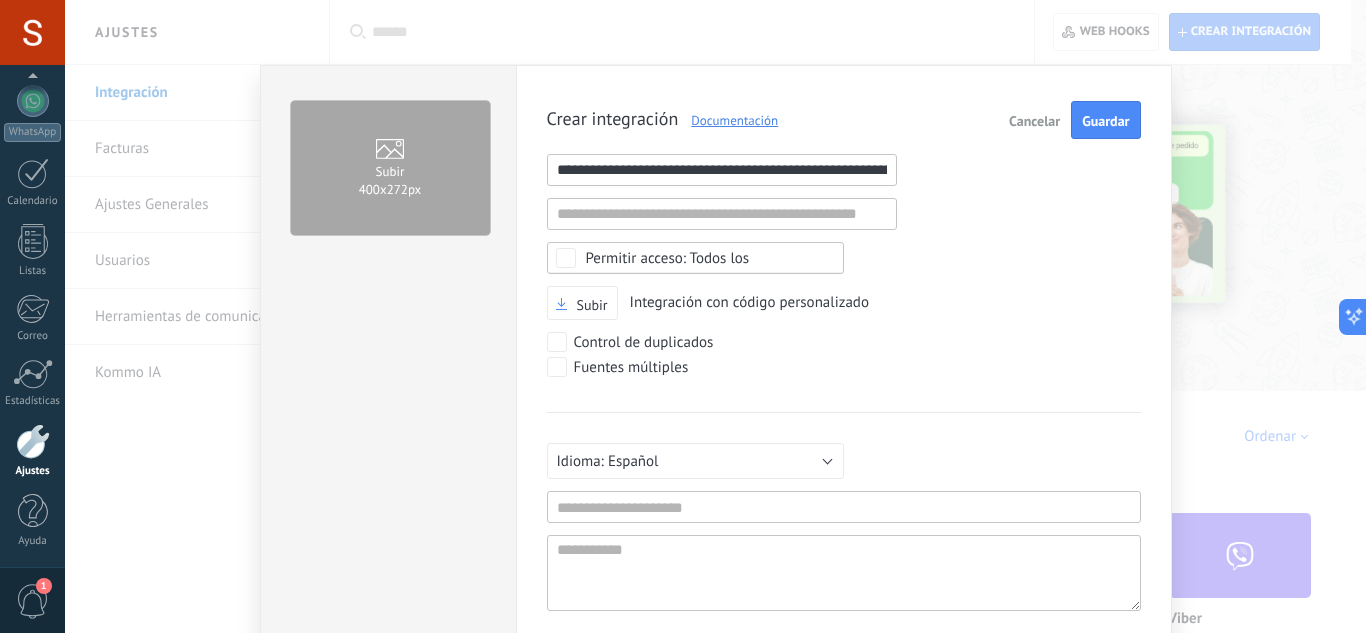 drag, startPoint x: 790, startPoint y: 178, endPoint x: 537, endPoint y: 185, distance: 253.09682 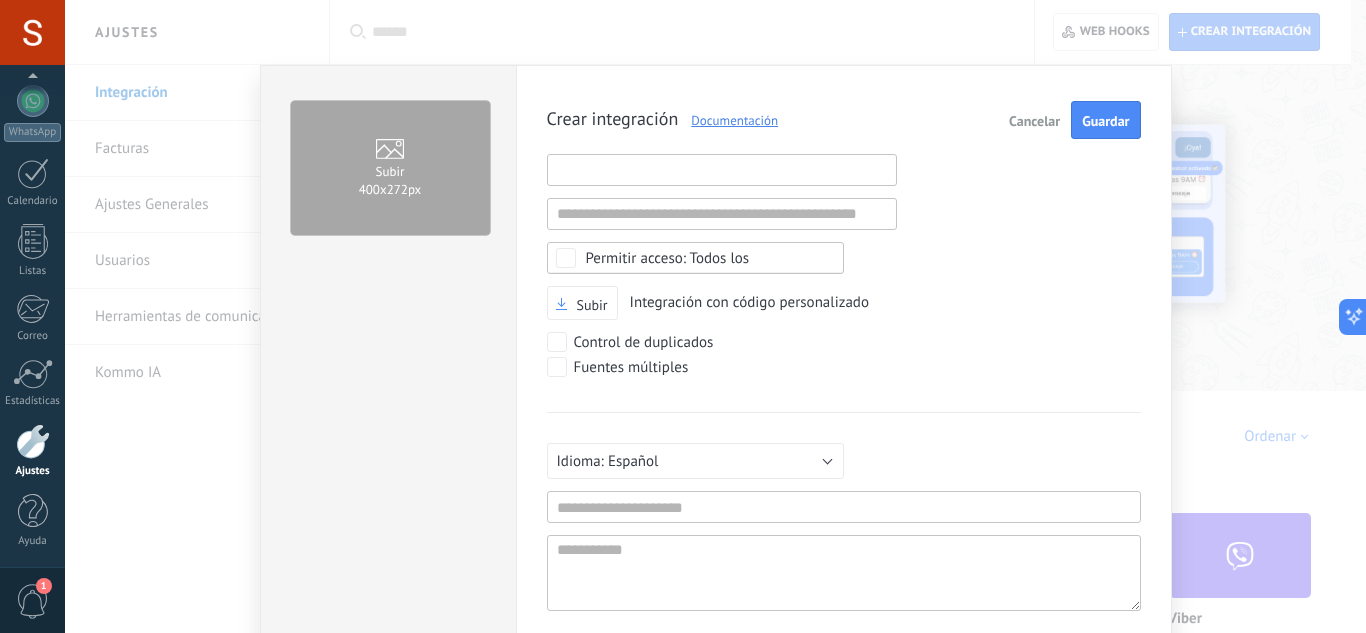 paste on "**********" 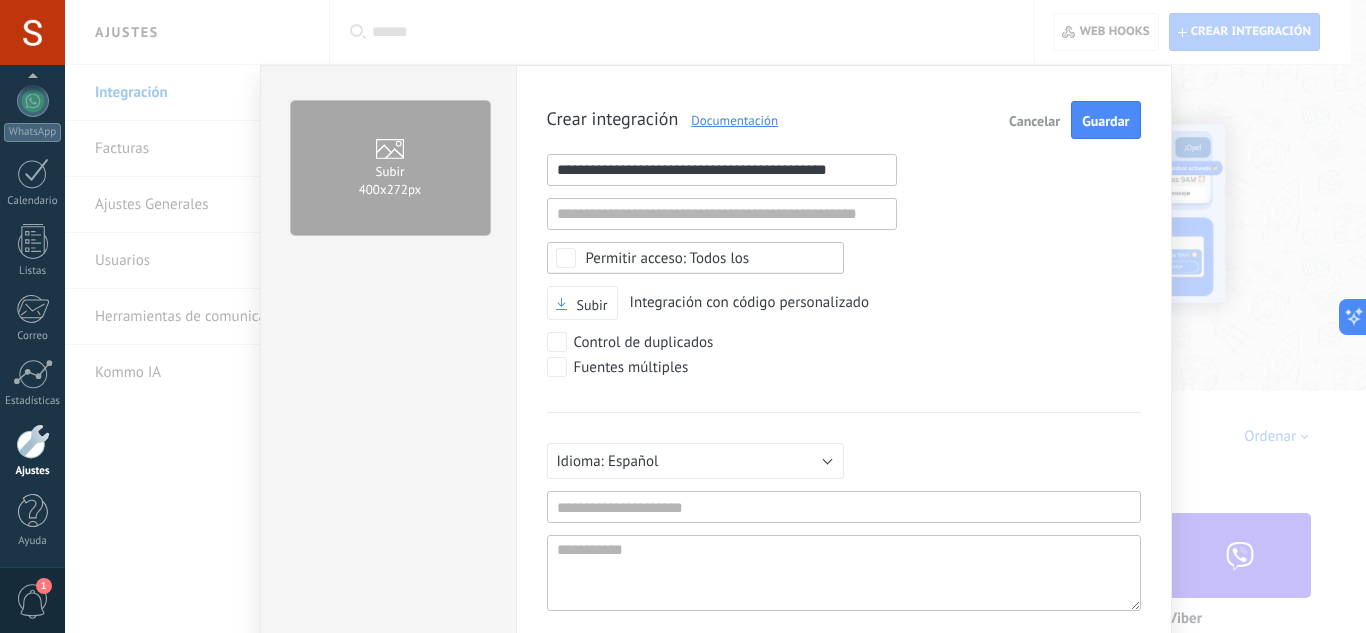 type on "**********" 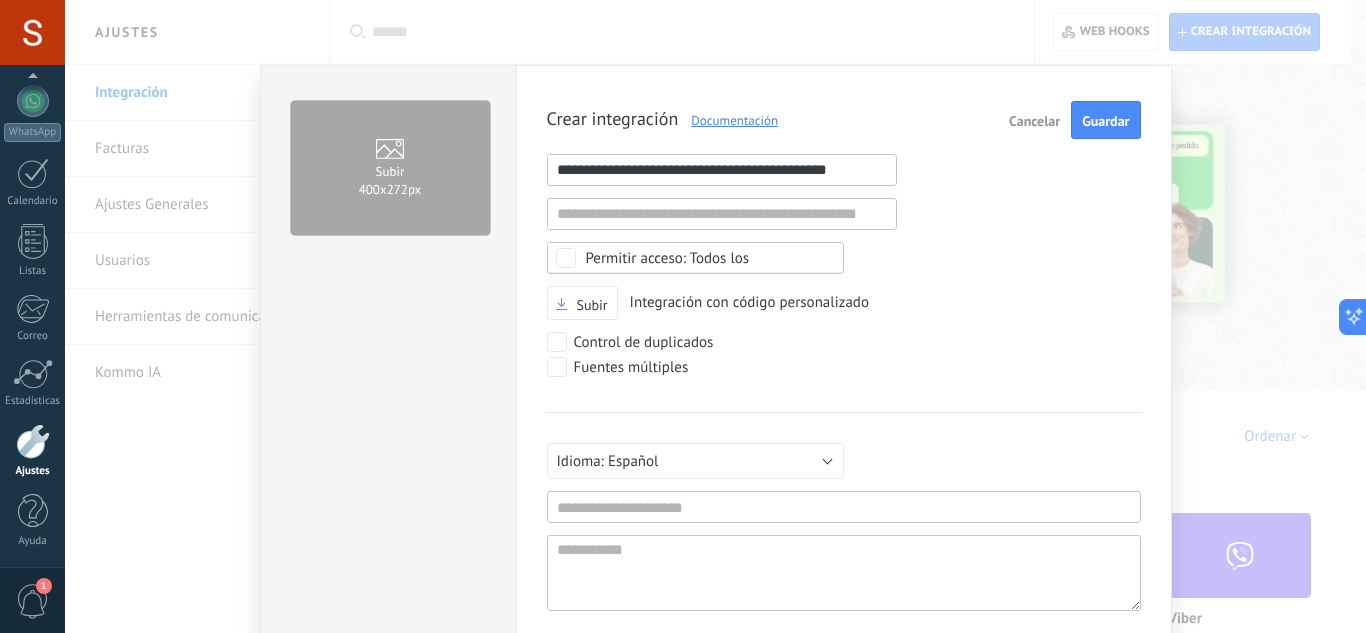 click on "Todos los" at bounding box center (668, 258) 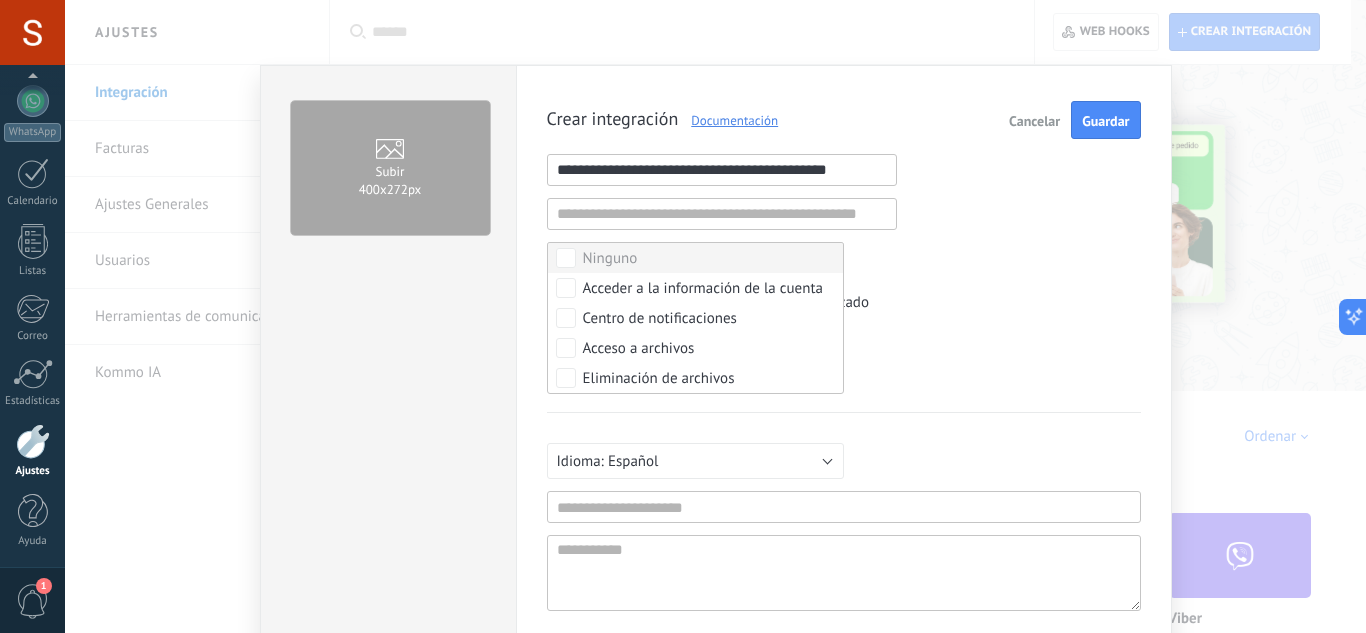 click on "Ninguno" at bounding box center [695, 258] 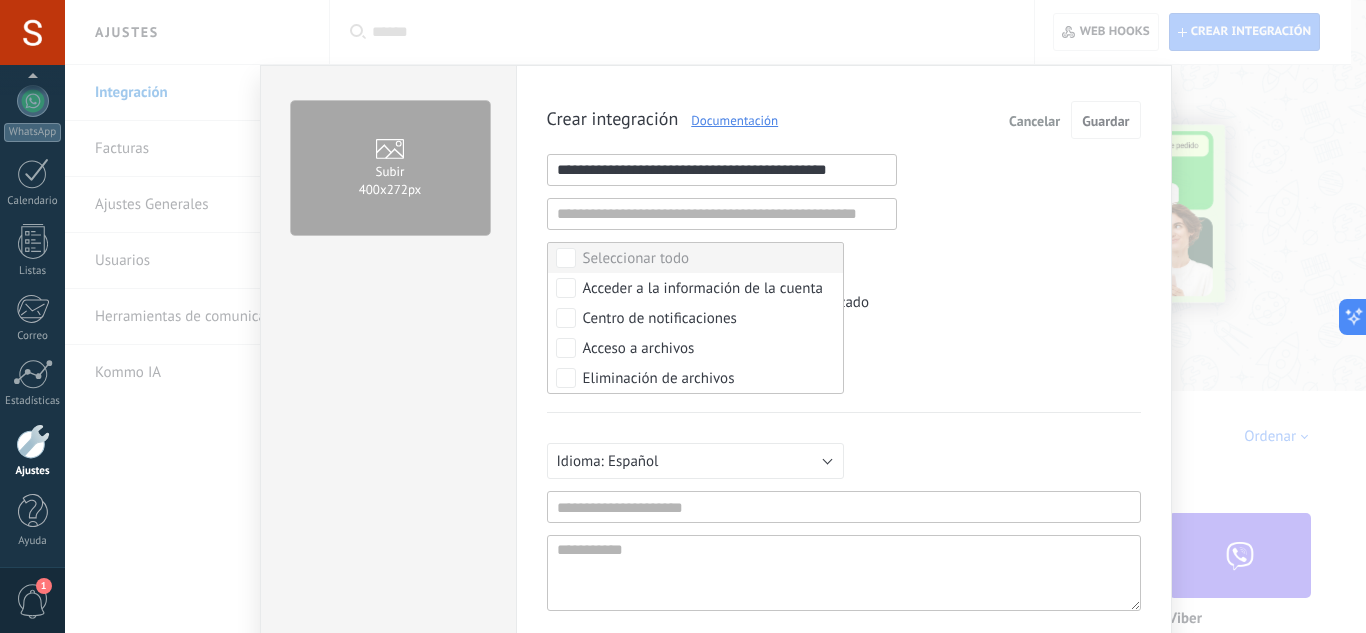 click on "Seleccionar todo" at bounding box center (636, 259) 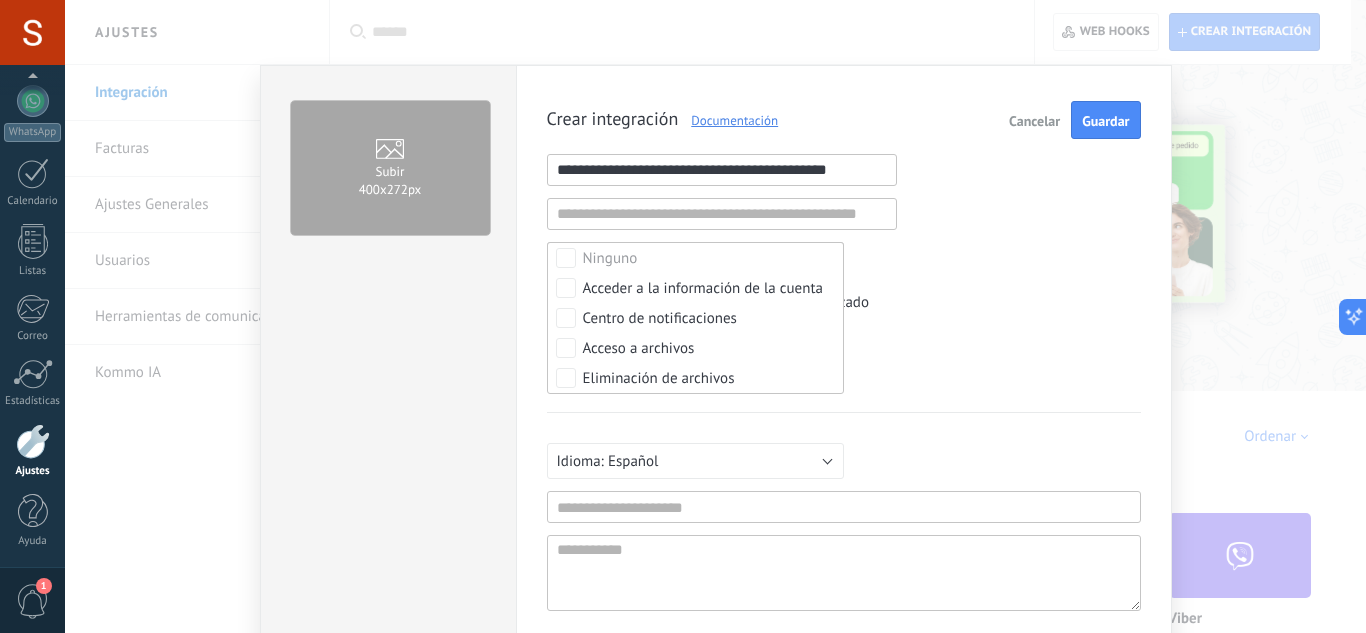 click on "**********" at bounding box center (844, 385) 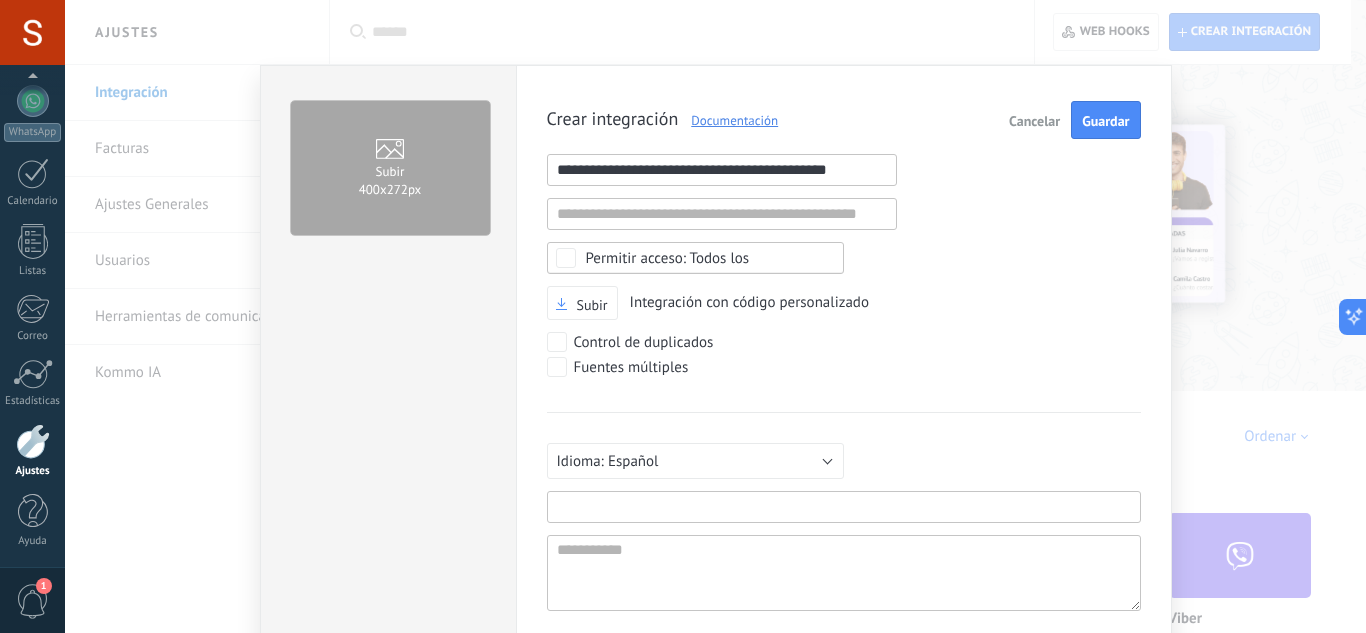 click at bounding box center (844, 507) 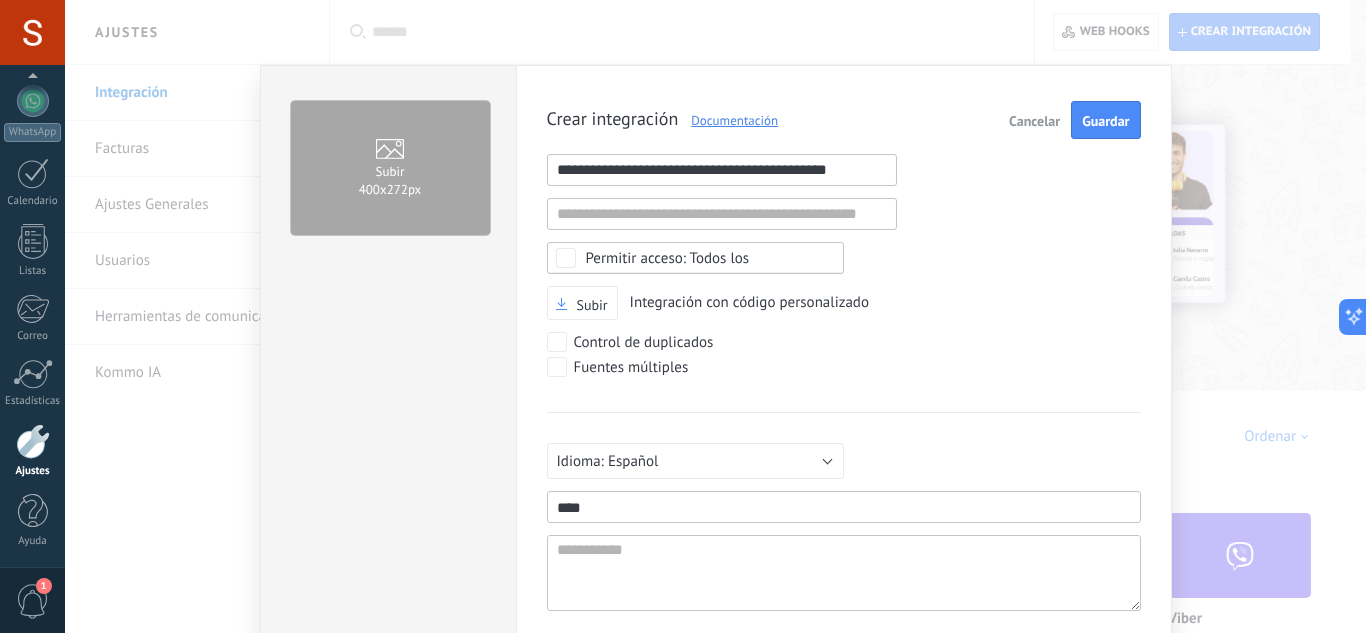 type on "****" 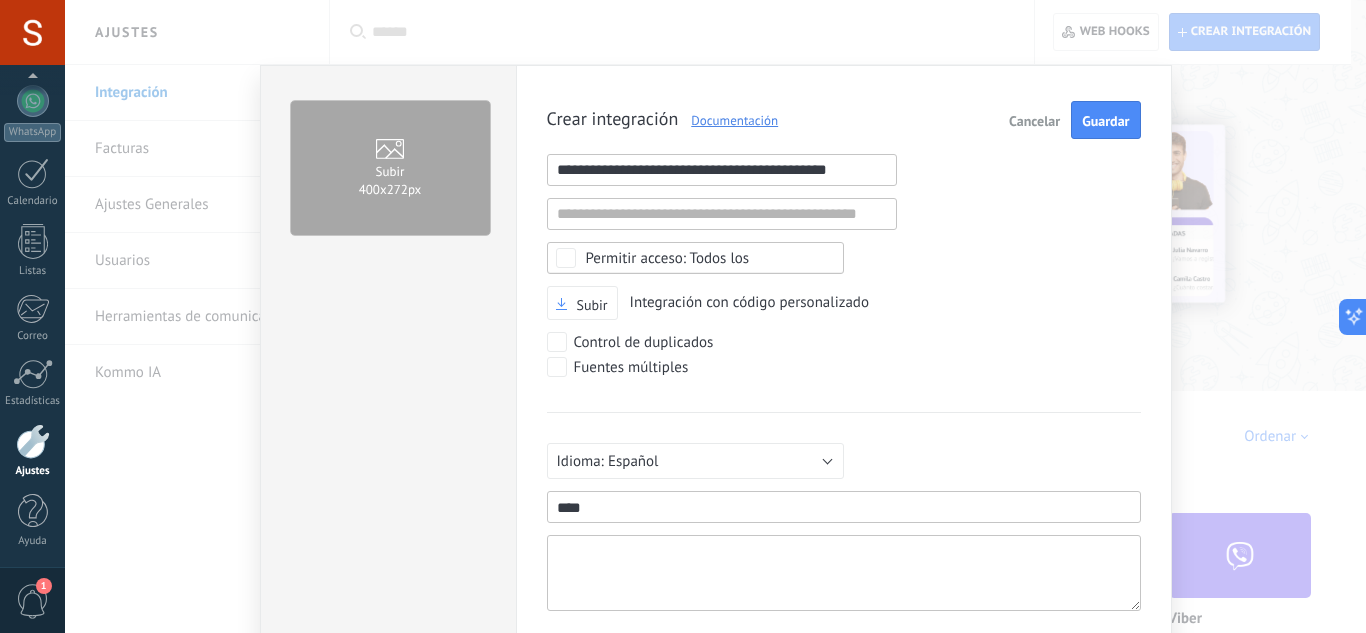 click at bounding box center (844, 573) 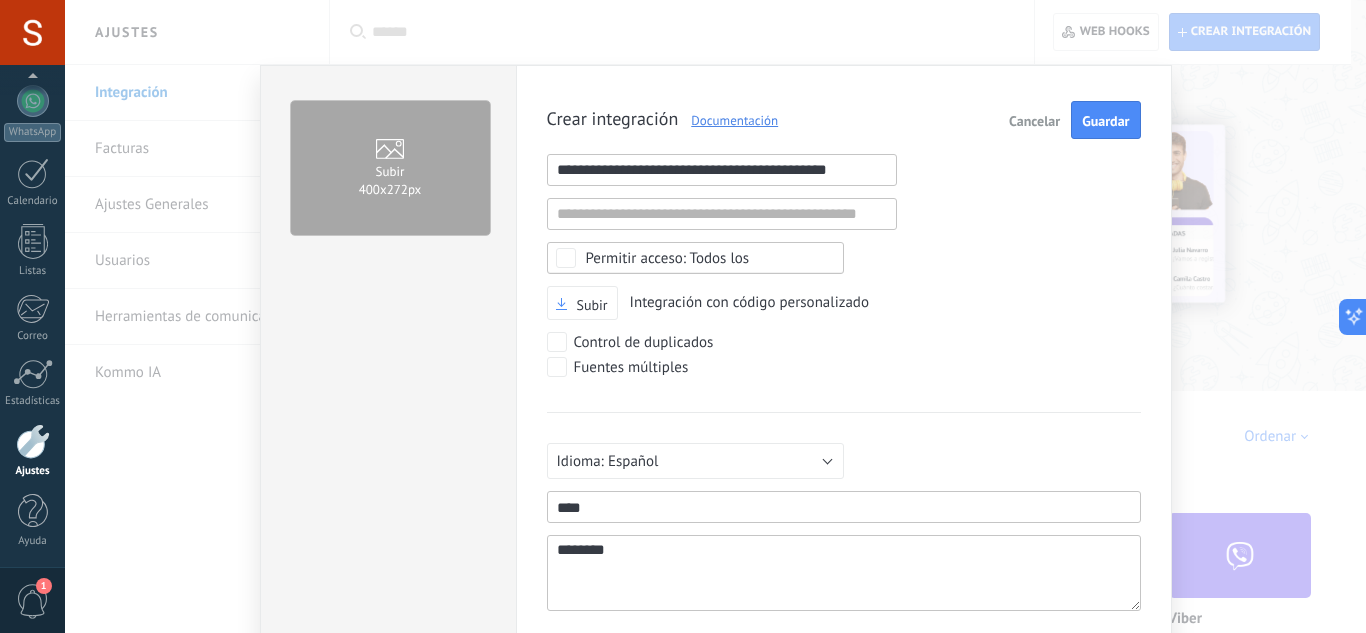 scroll, scrollTop: 19, scrollLeft: 0, axis: vertical 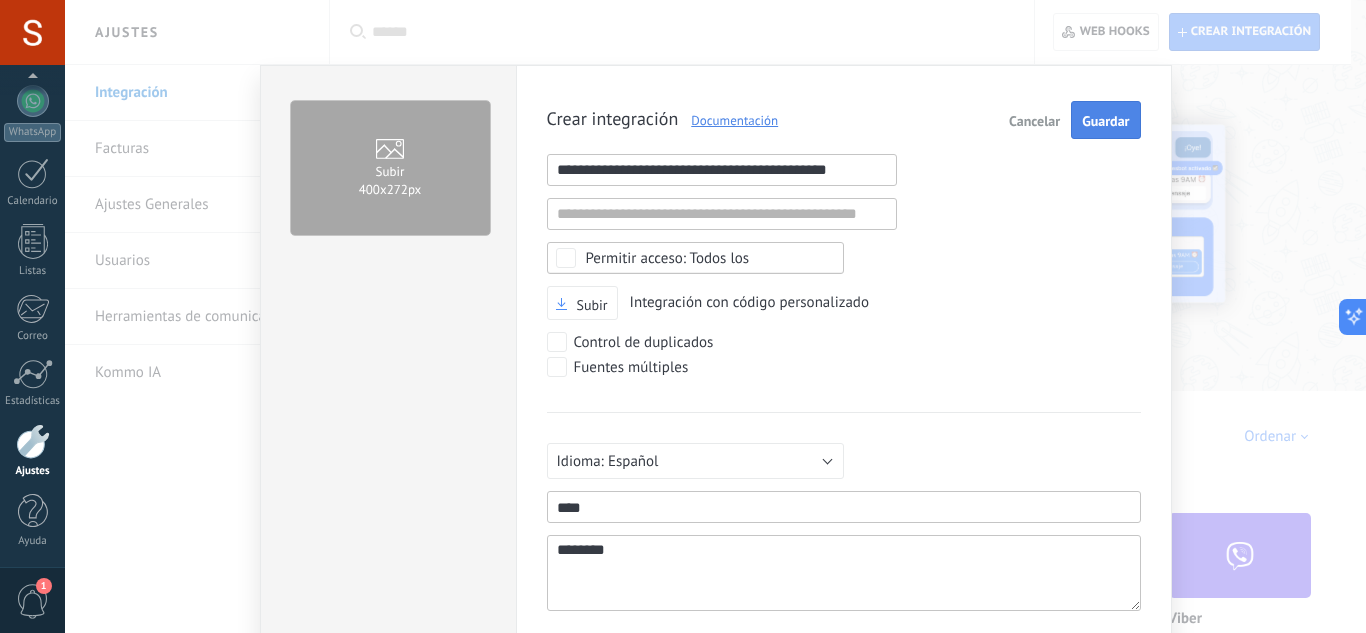 type on "********" 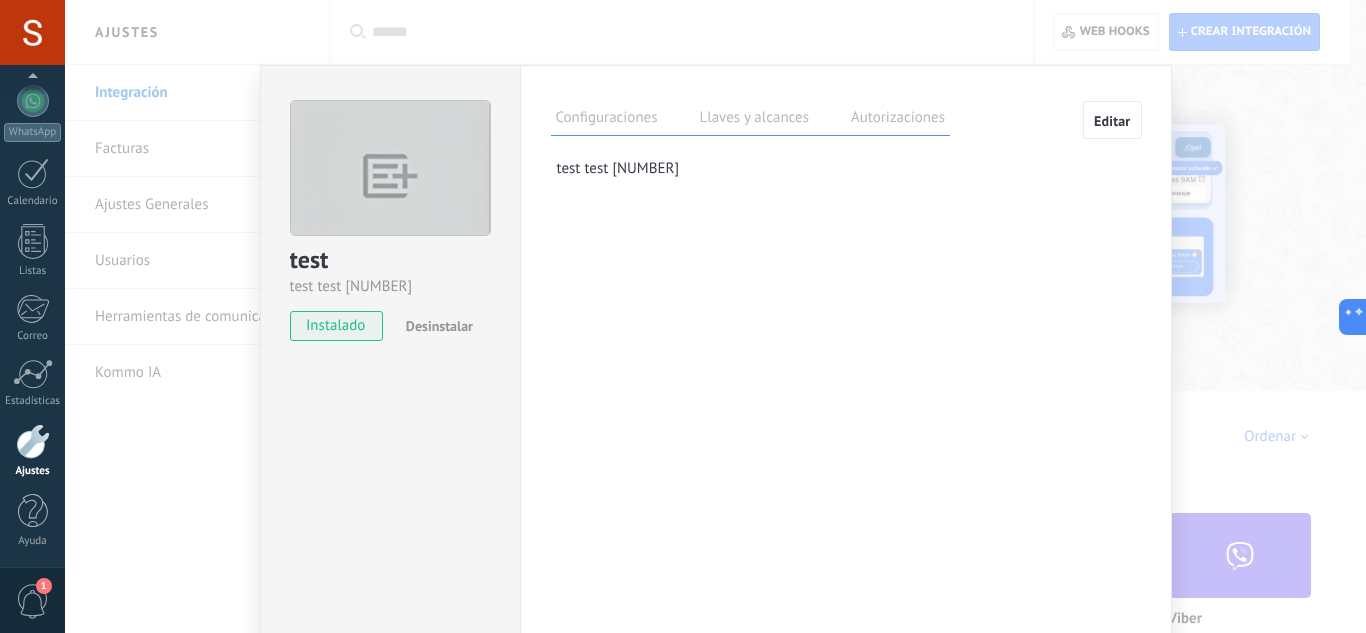 click on "Llaves y alcances" at bounding box center [754, 120] 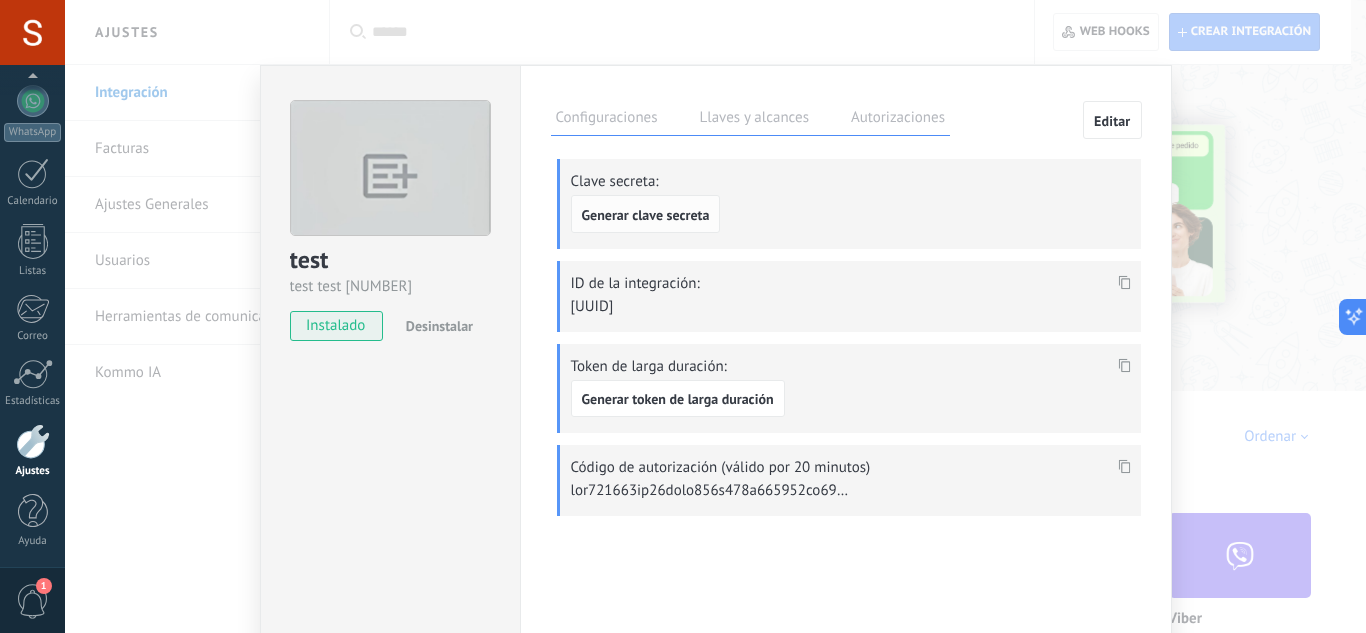 click on "Generar clave secreta" at bounding box center (646, 215) 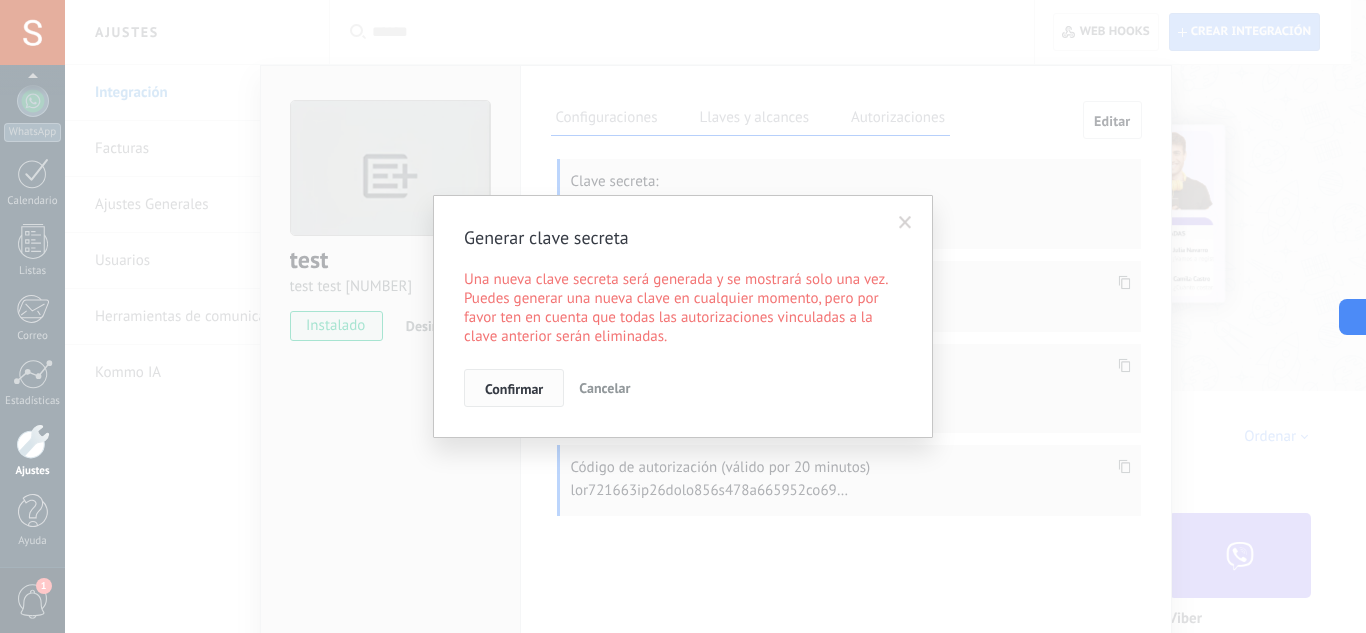 click on "Confirmar" at bounding box center [514, 389] 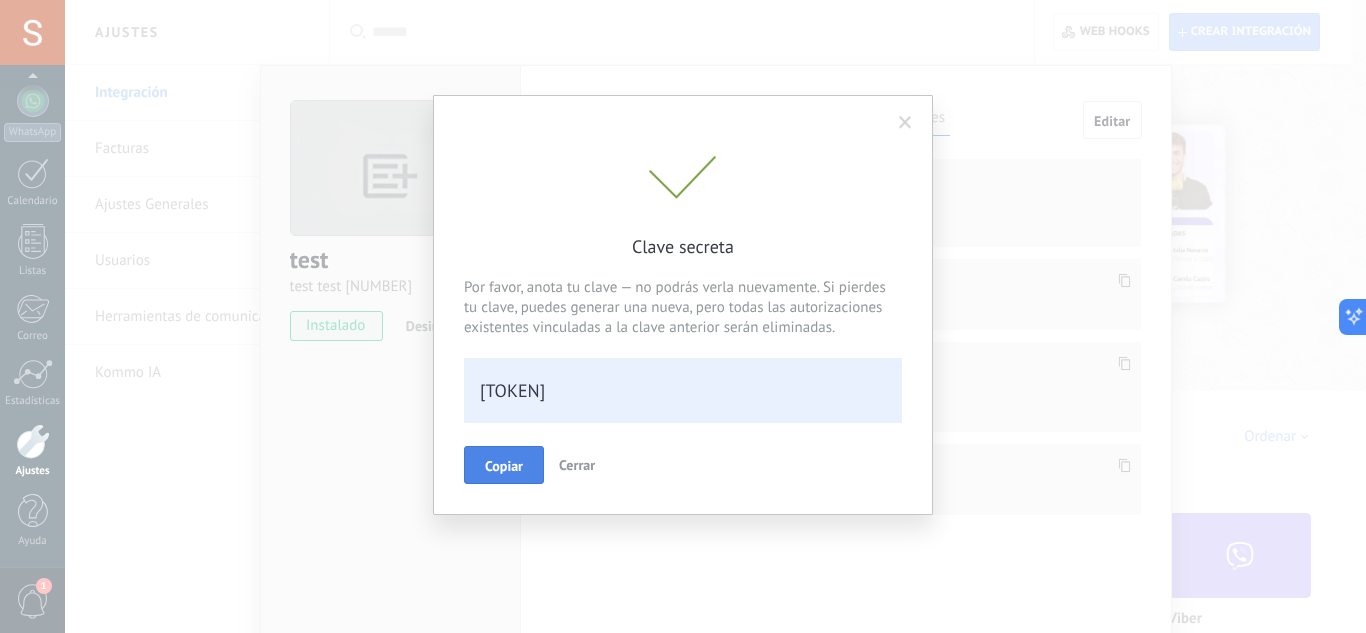 click on "Copiar" at bounding box center [504, 466] 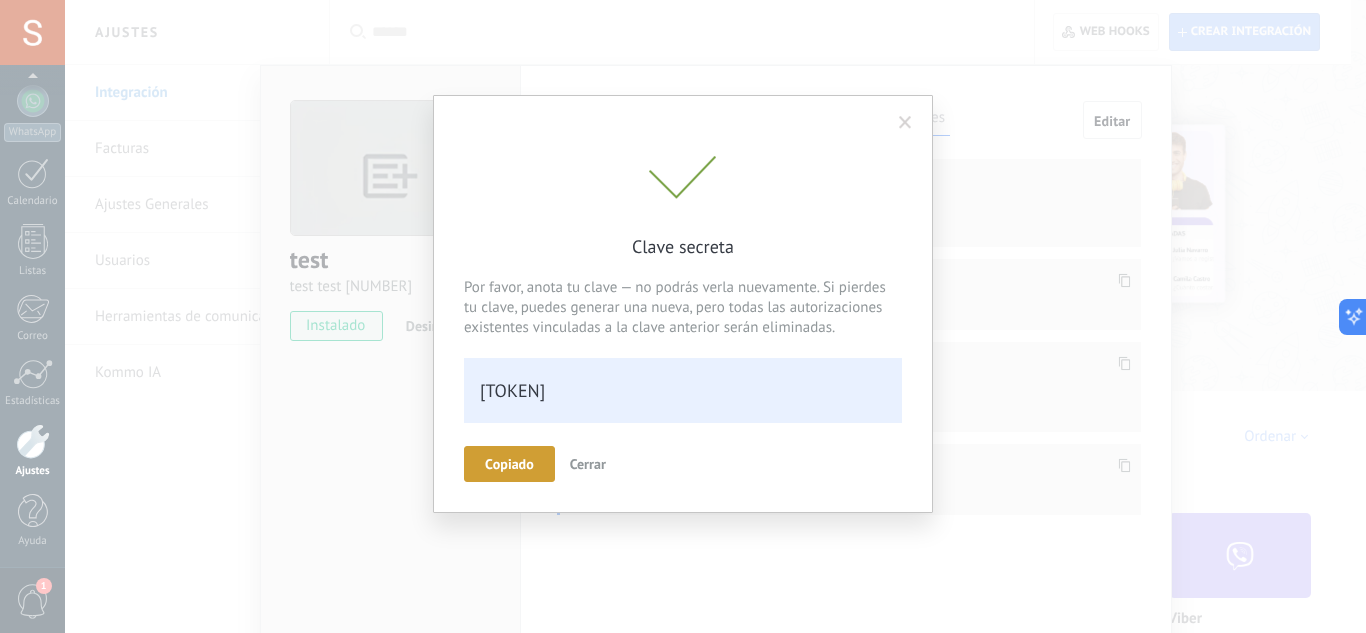 scroll, scrollTop: 40, scrollLeft: 0, axis: vertical 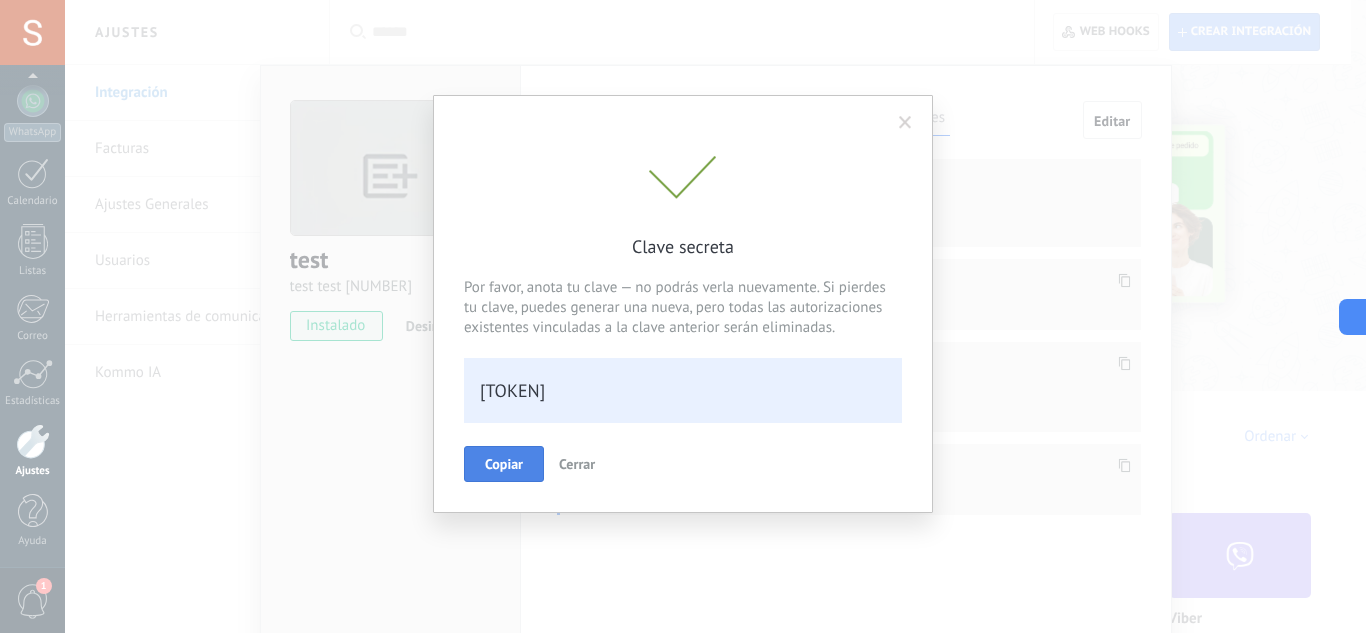 click on "Copiar" at bounding box center [504, 464] 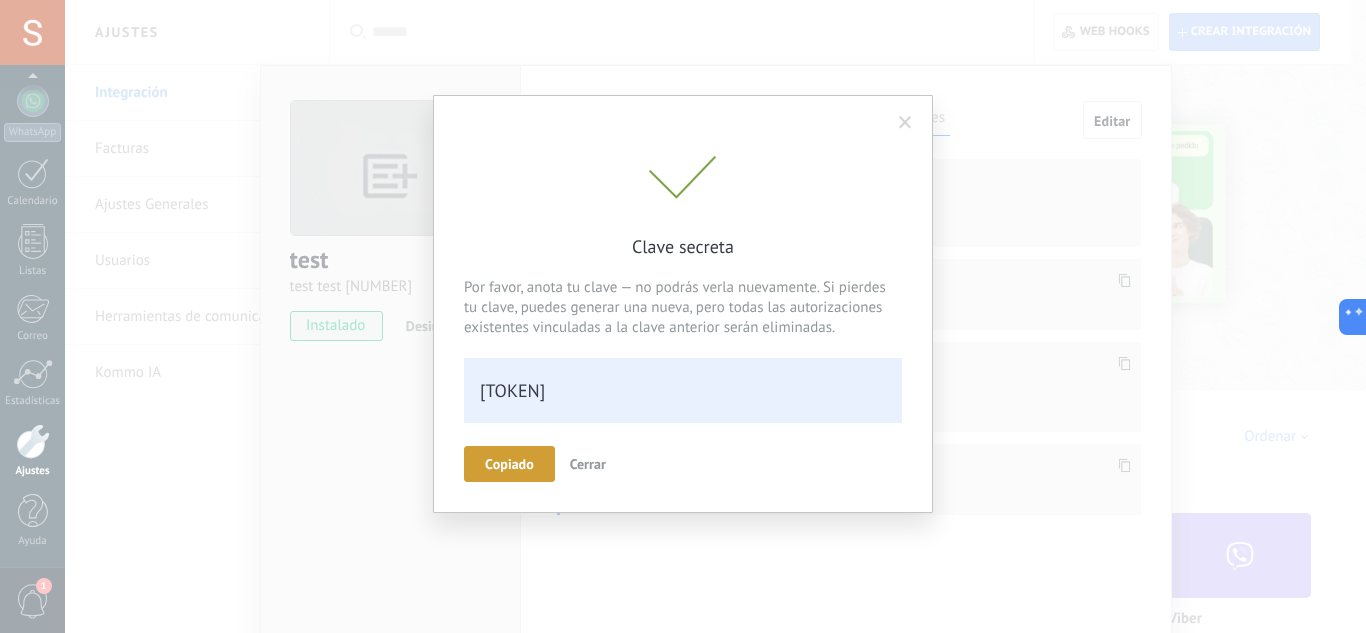 scroll, scrollTop: 40, scrollLeft: 0, axis: vertical 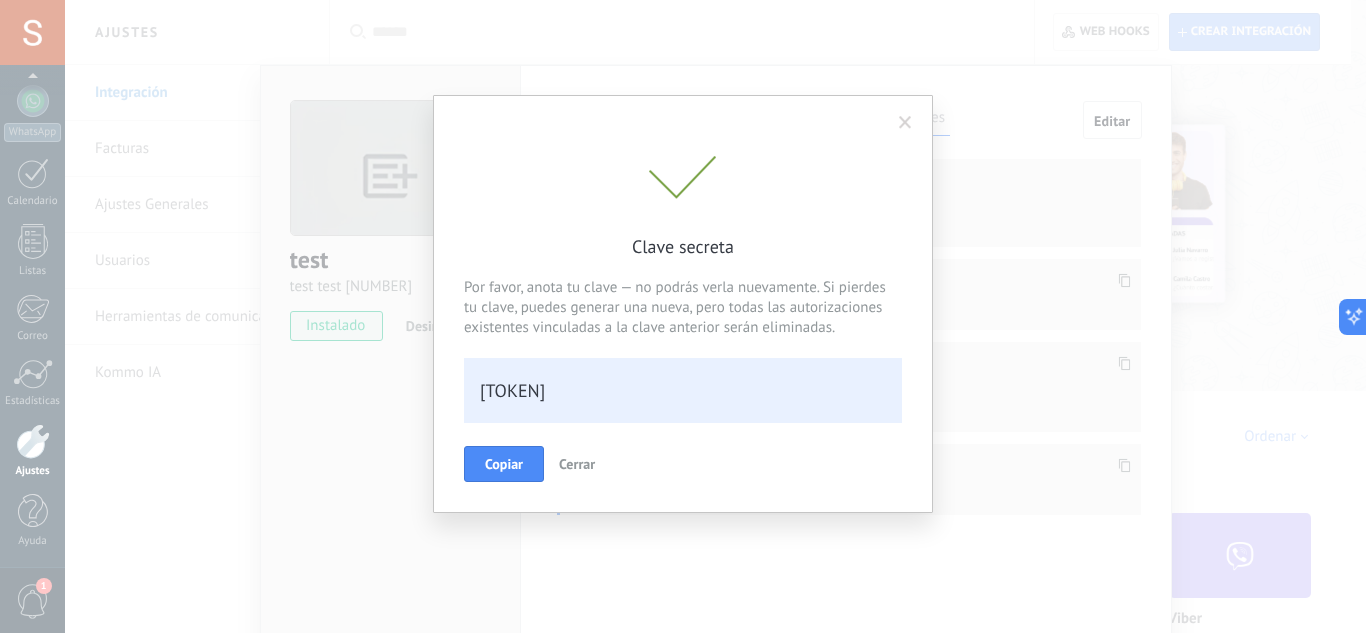 click on "Cerrar" at bounding box center [577, 464] 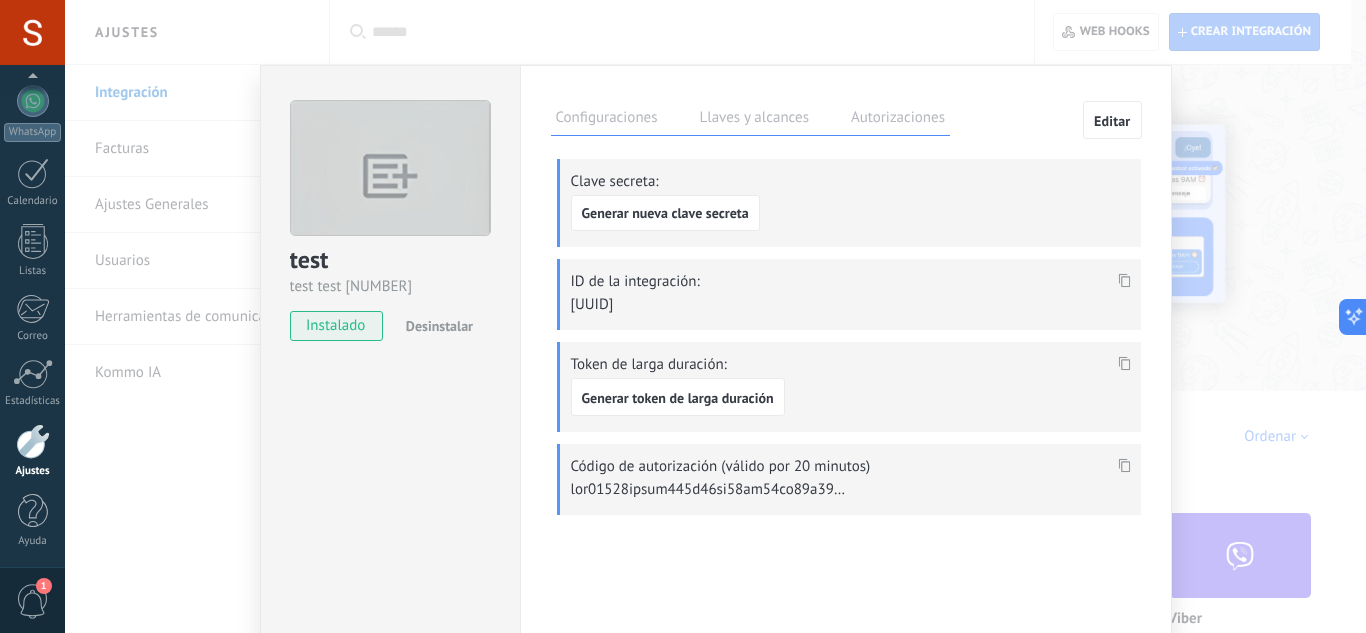 click at bounding box center (1124, 281) 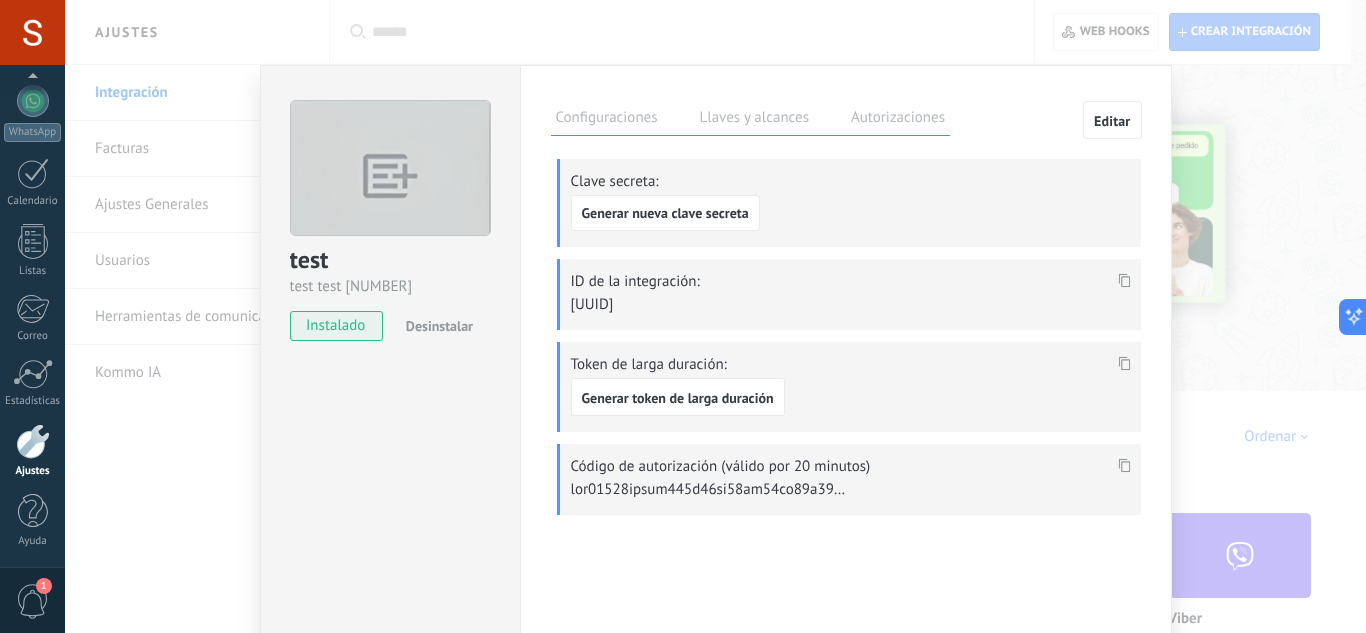 click on "test test [NUMBER] instalado Desinstalar" at bounding box center [390, 362] 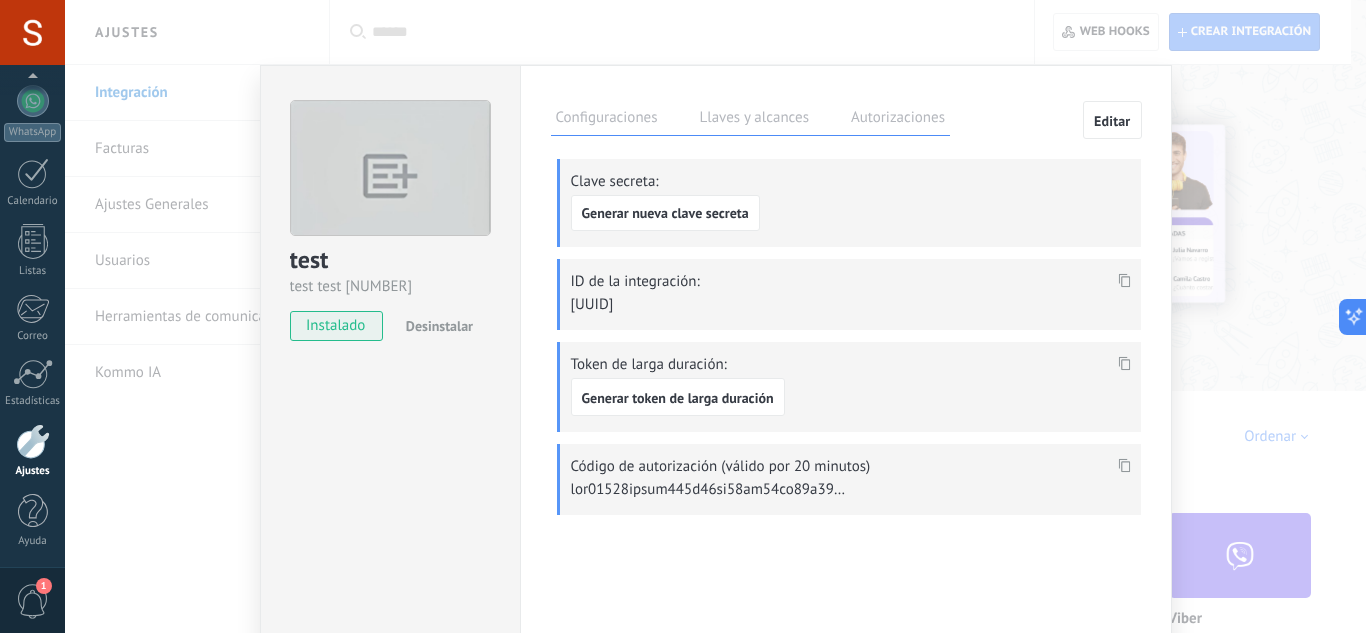 click on "Configuraciones" at bounding box center (607, 120) 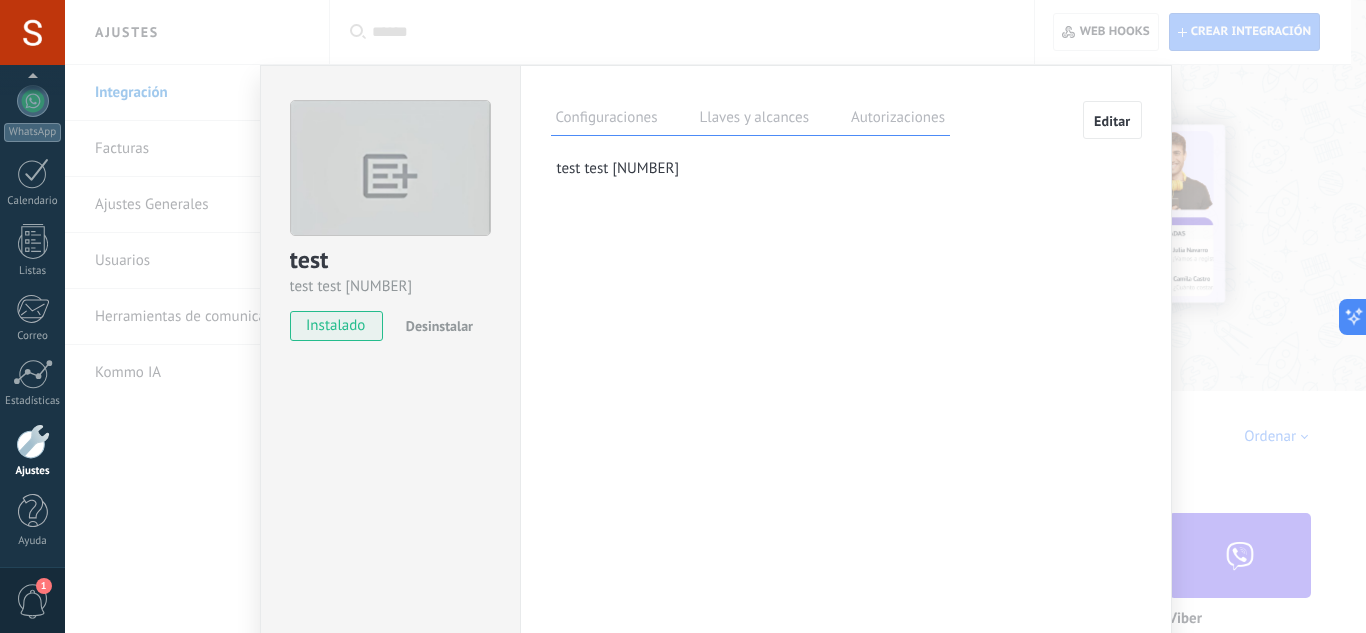 click on "test test [NUMBER]" at bounding box center [849, 168] 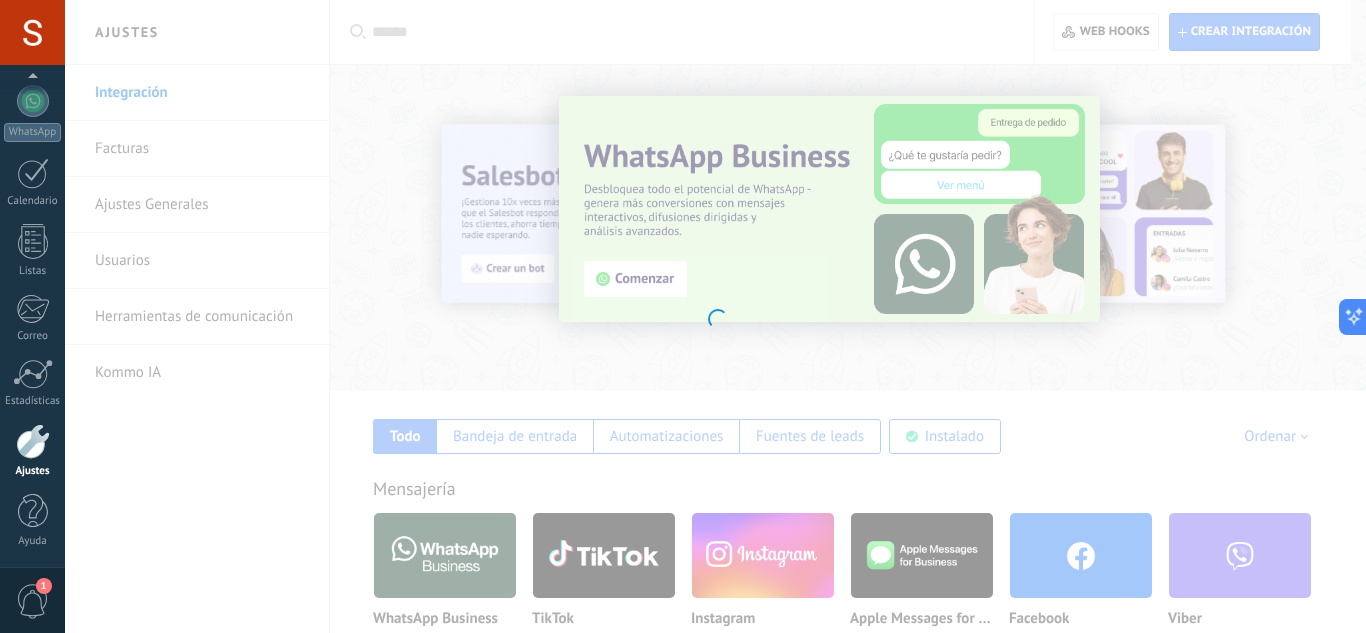 scroll, scrollTop: 19, scrollLeft: 0, axis: vertical 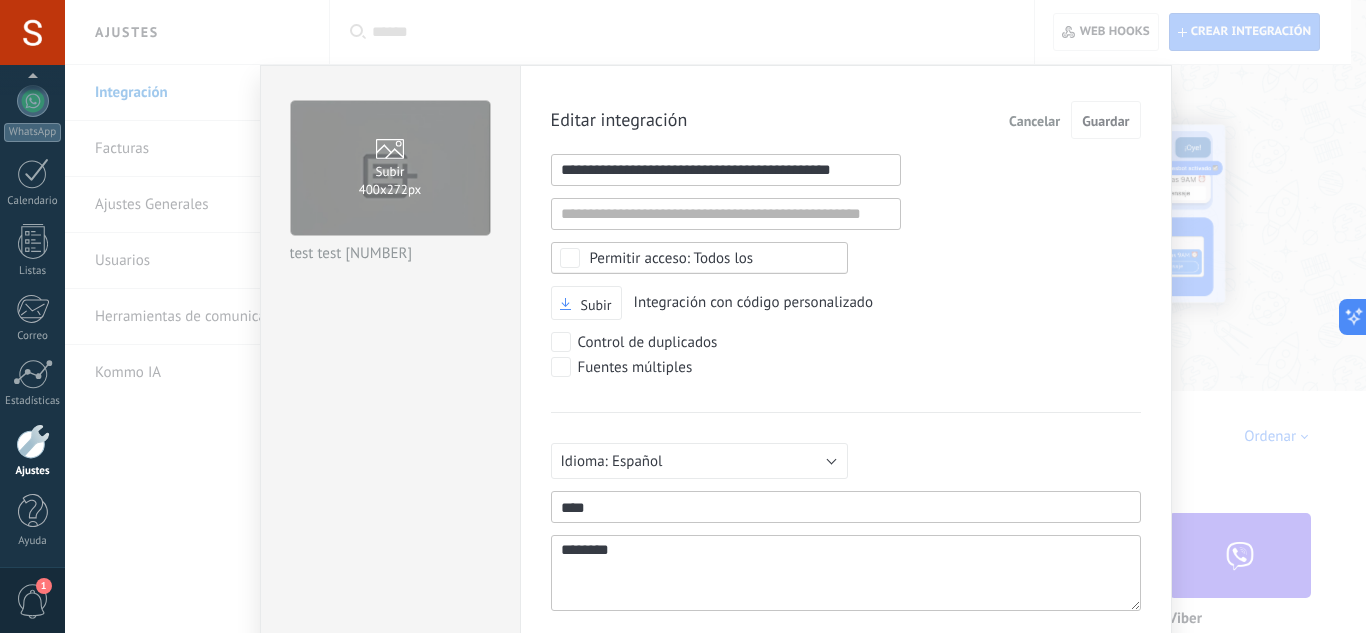 click at bounding box center (726, 170) 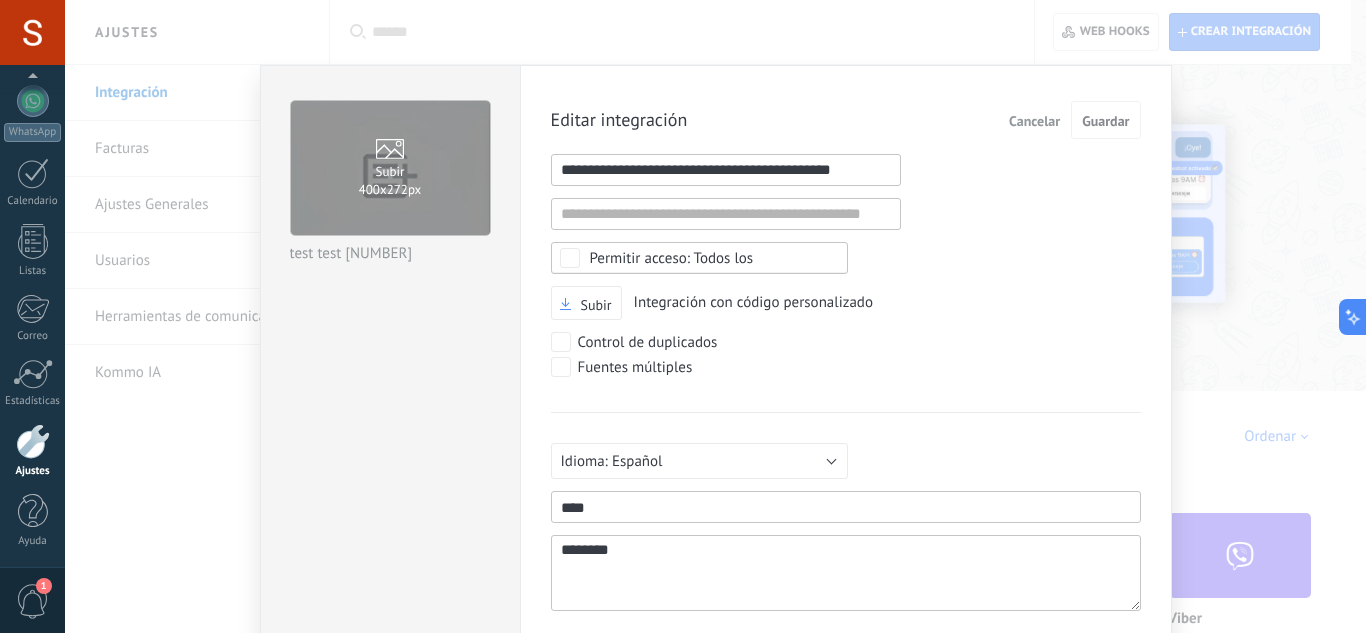 click at bounding box center (726, 170) 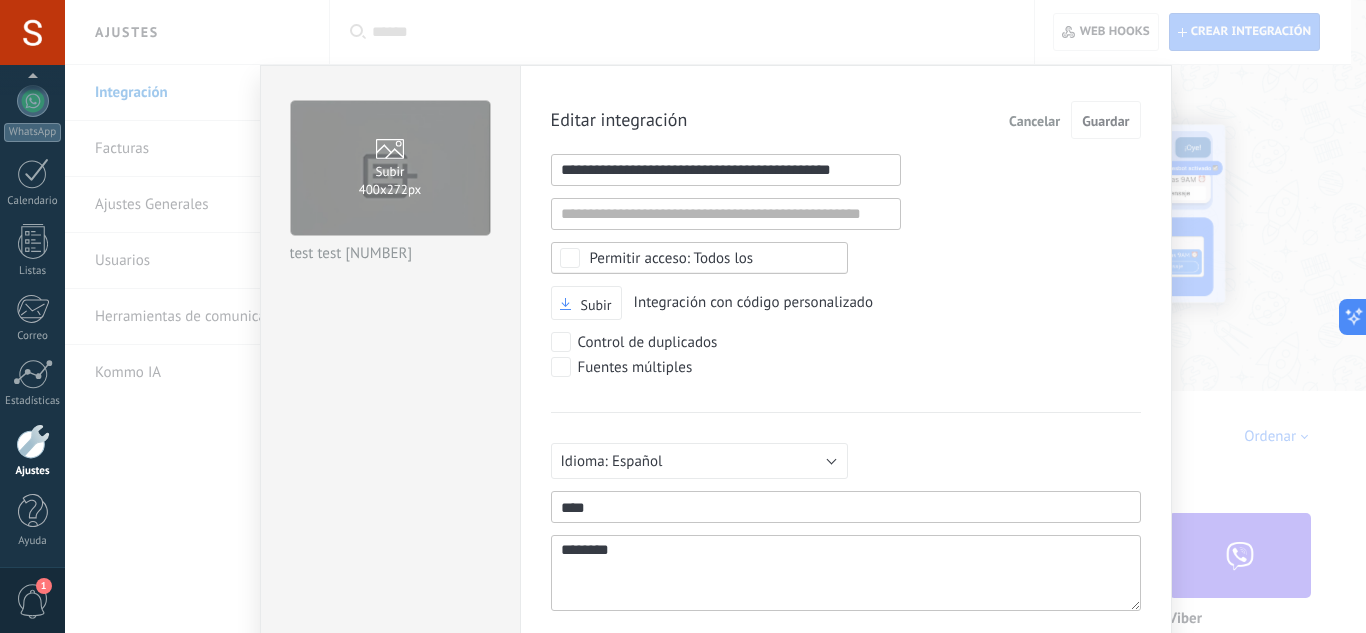 click at bounding box center (726, 170) 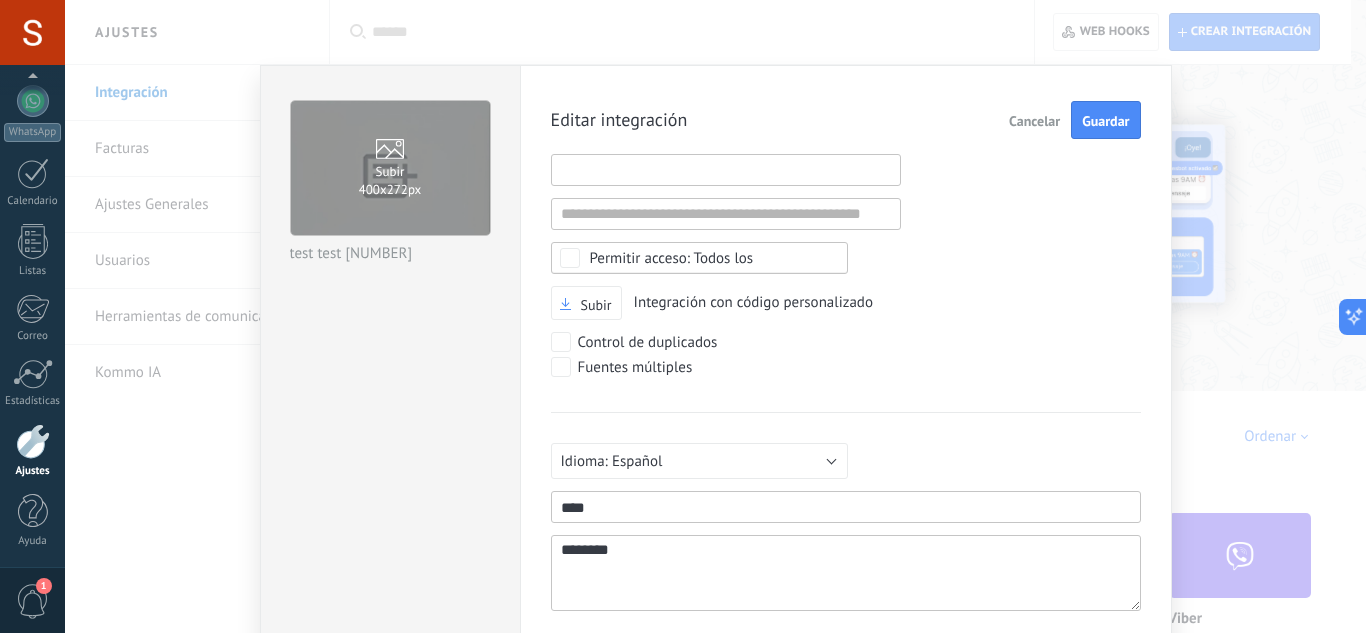 paste on "**********" 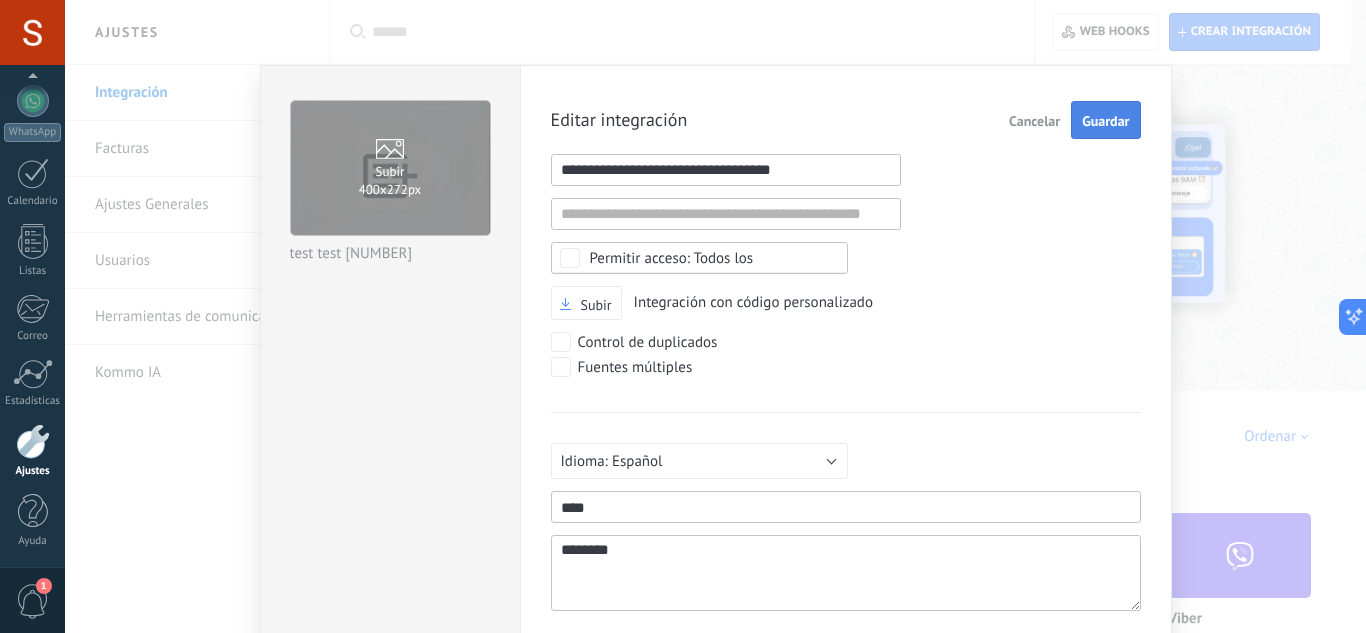 type on "**********" 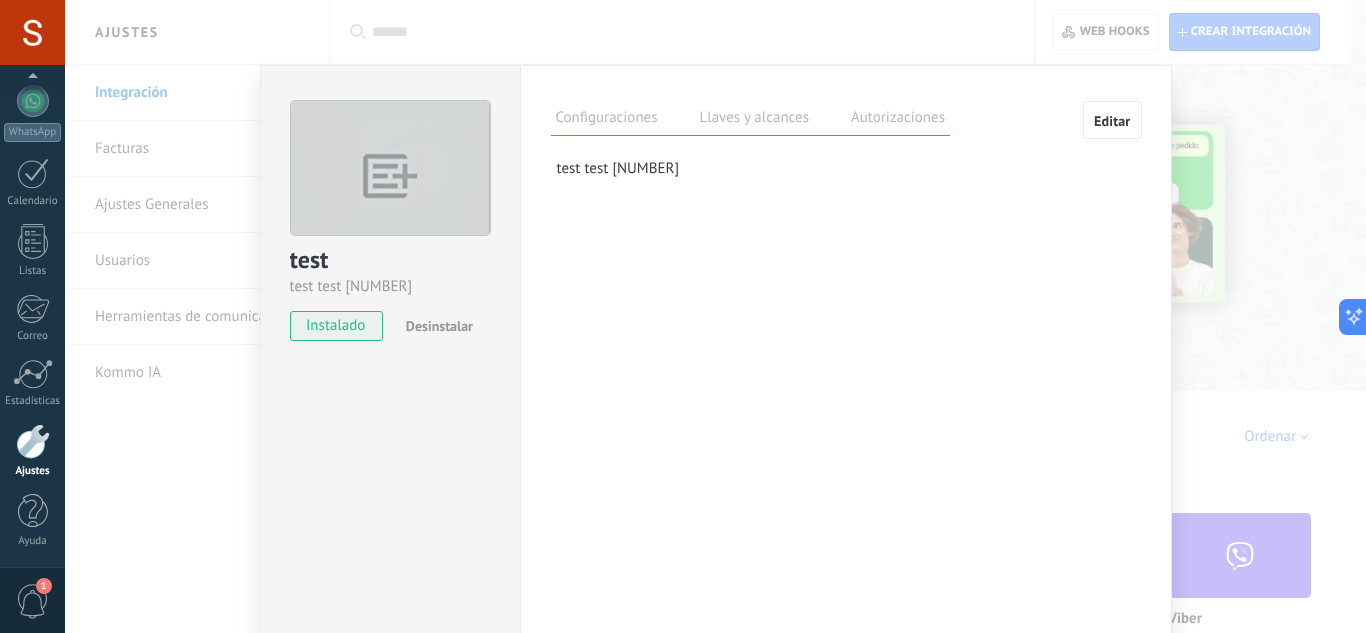 click on "Llaves y alcances" at bounding box center (754, 120) 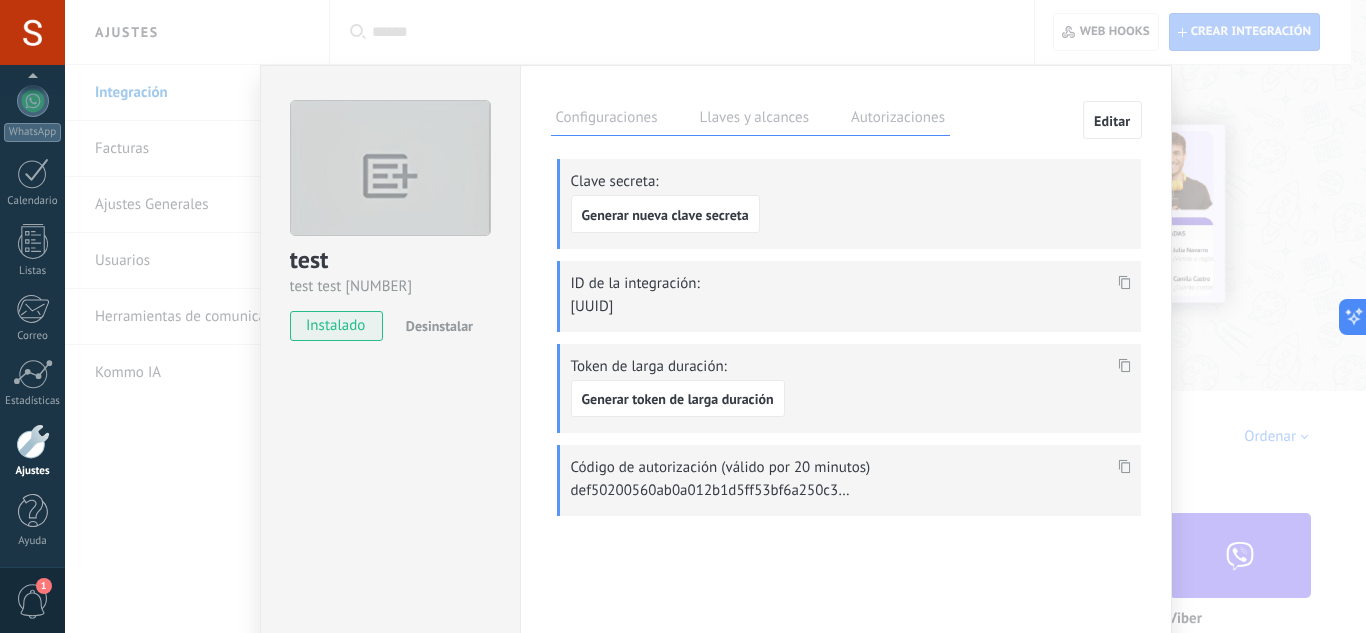 click at bounding box center (1124, 288) 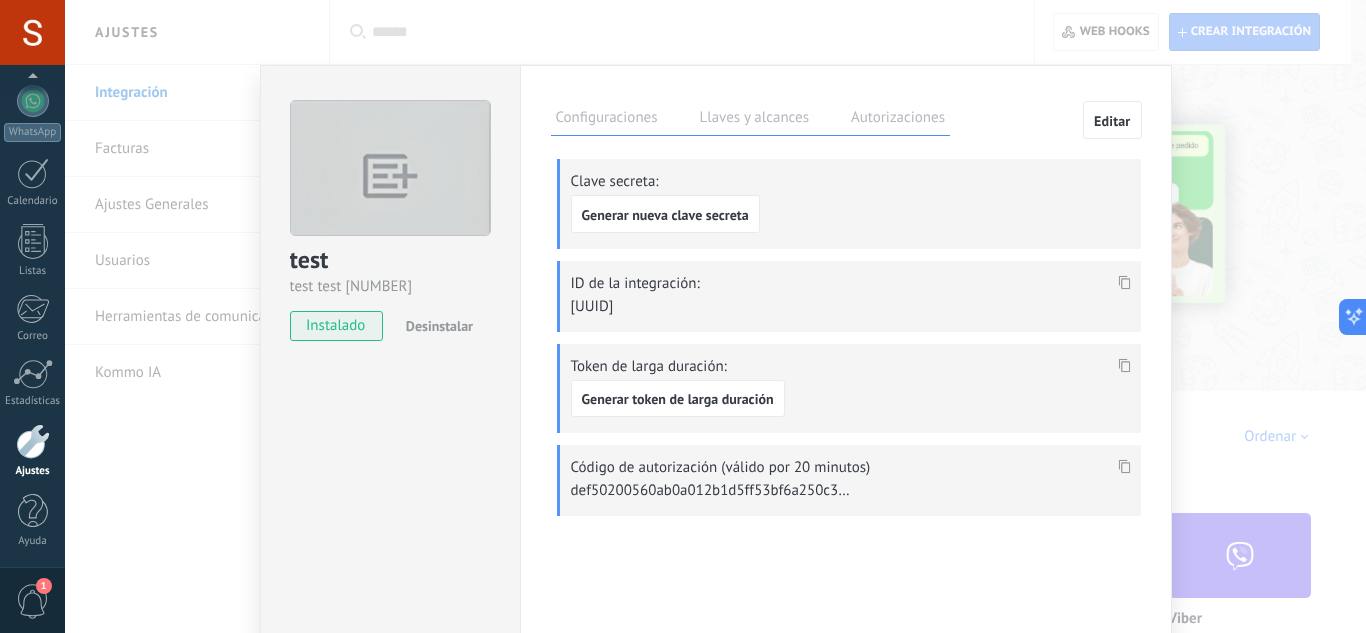 click on "Desinstalar" at bounding box center (439, 326) 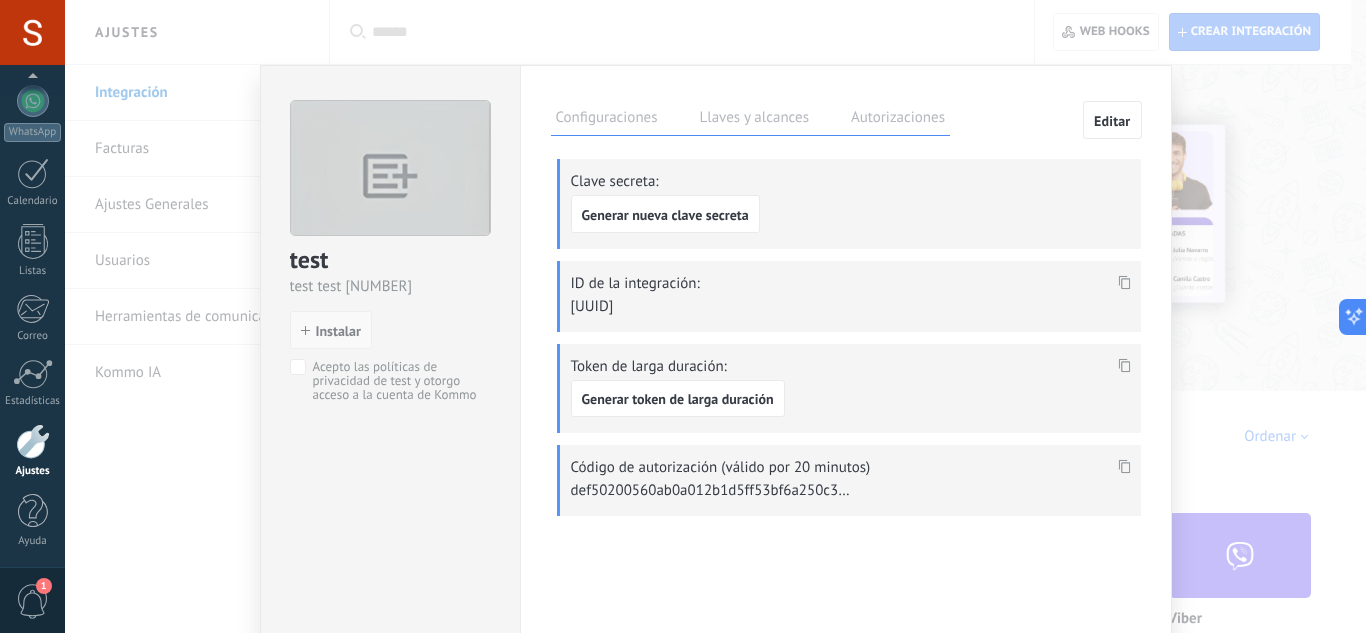 click on "Instalar" at bounding box center (331, 330) 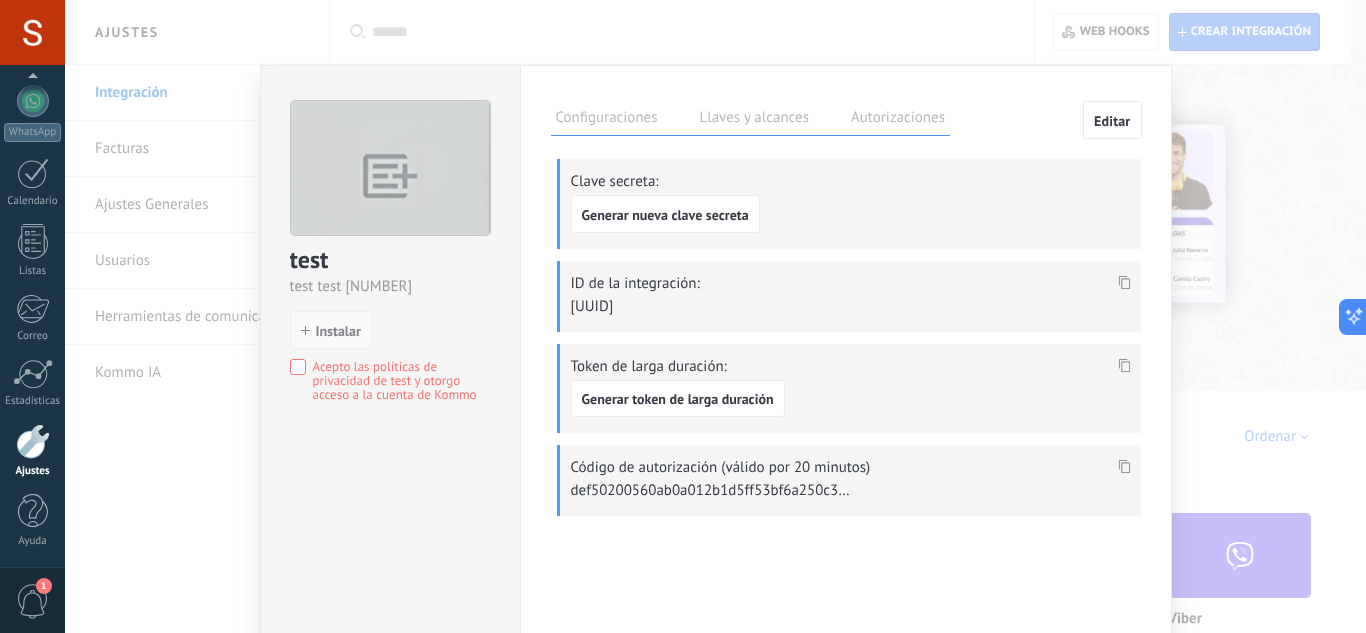 click on "Instalar" at bounding box center [331, 330] 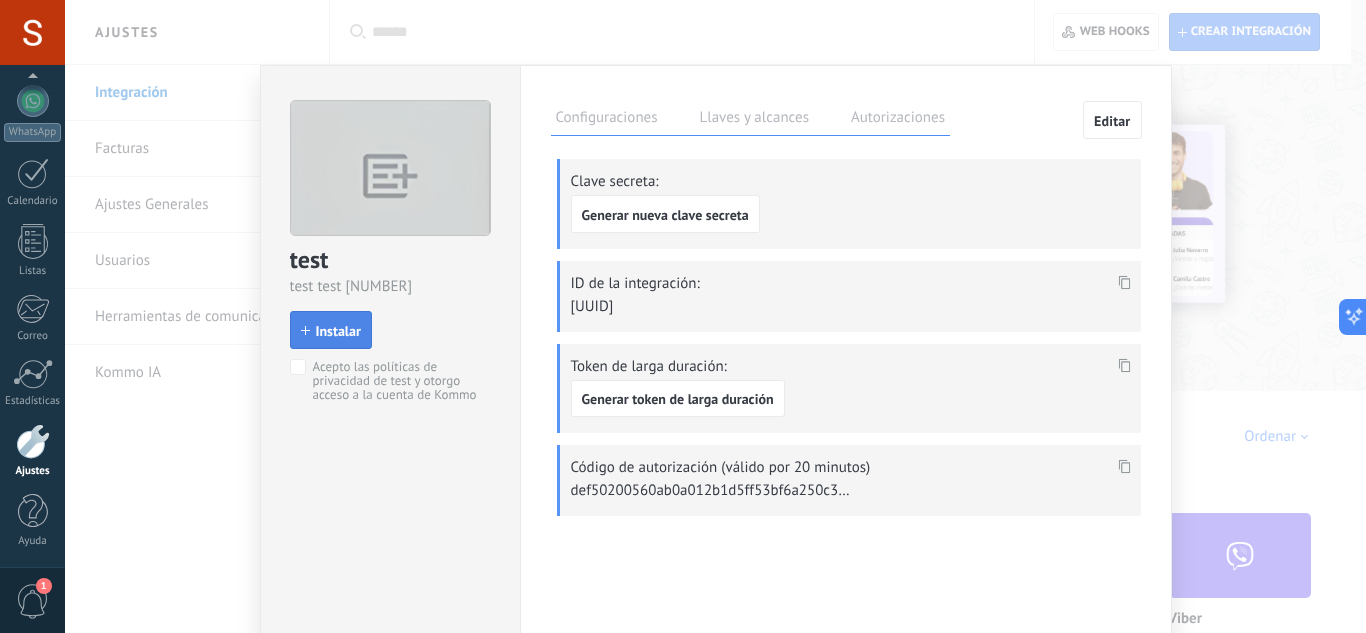 click on "Instalar" at bounding box center [331, 330] 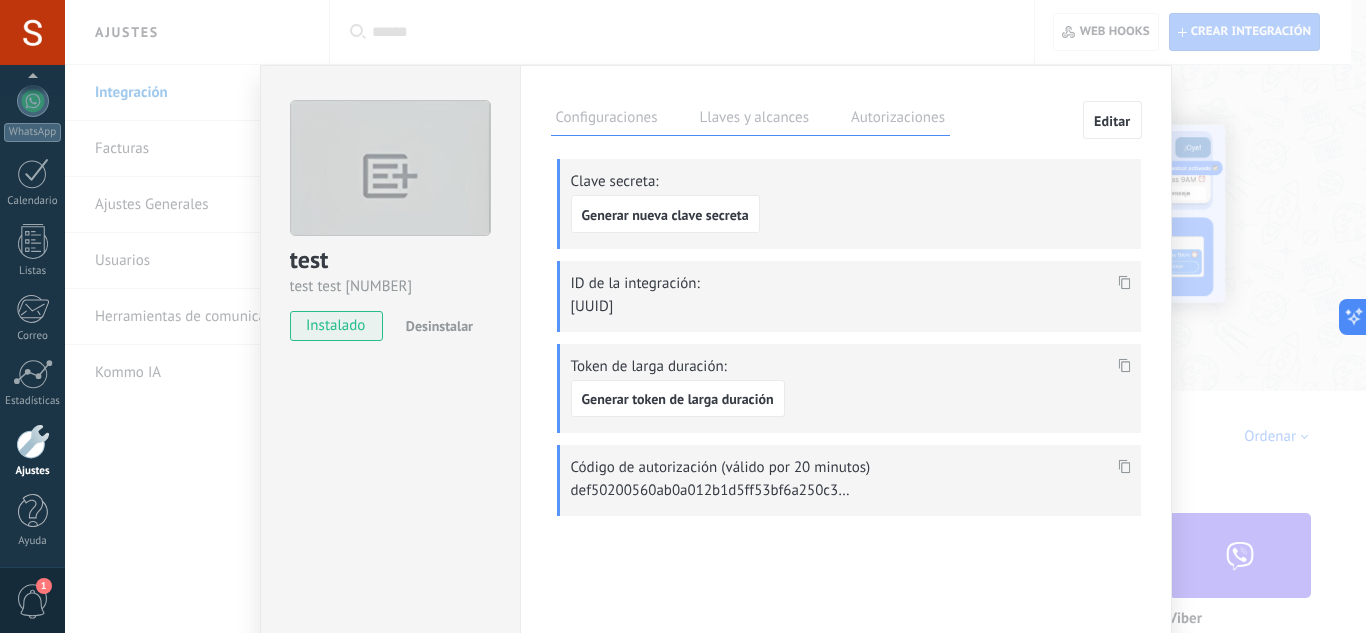 click on "test test [NUMBER] instalado Desinstalar Configuraciones Llaves y alcances Autorizaciones Editar Clave secreta: Generar nueva clave secreta ID de la integración: [UUID] Token de larga duración: Generar token de larga duración Código de autorización (válido por 20 minutos) Esta pestaña registra a los usuarios que han concedido acceso a las integración a esta cuenta. Si deseas remover la posibilidad que un usuario pueda enviar solicitudes a la cuenta en nombre de esta integración, puedes revocar el acceso. Si el acceso a todos los usuarios es revocado, la integración dejará de funcionar. Esta aplicacion está instalada, pero nadie le ha dado acceso aun. test [NUMBER]" at bounding box center [715, 316] 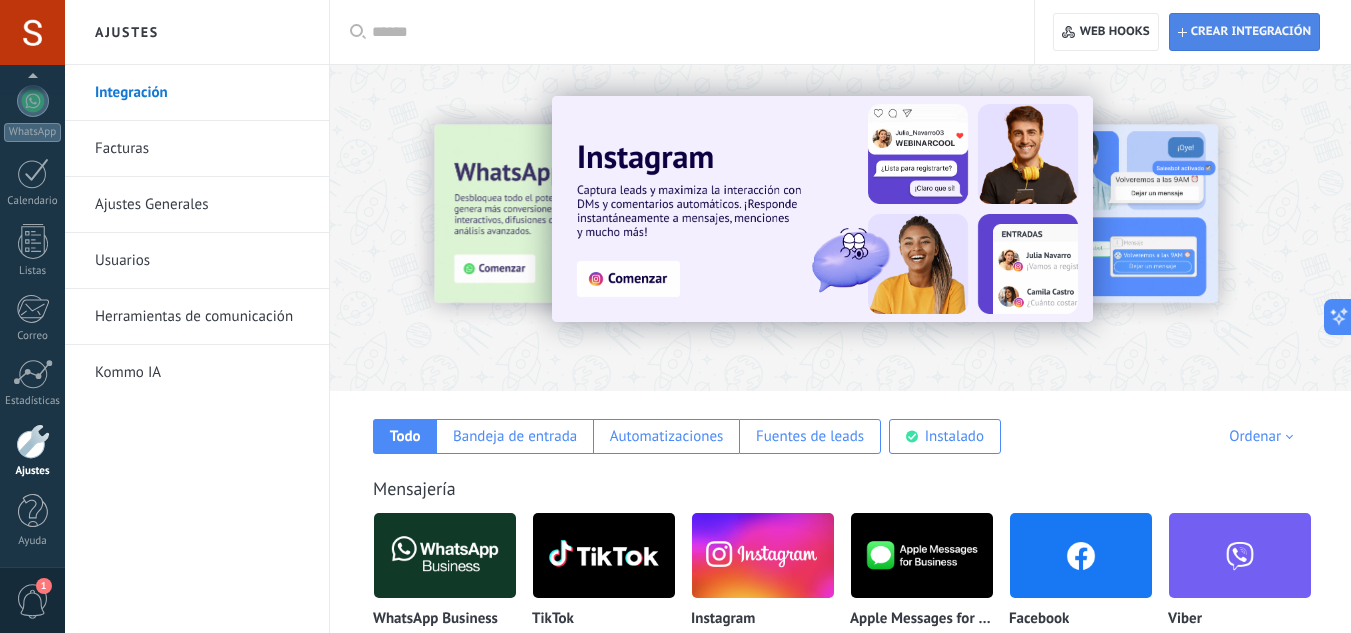 click on "Crear integración" at bounding box center [1251, 32] 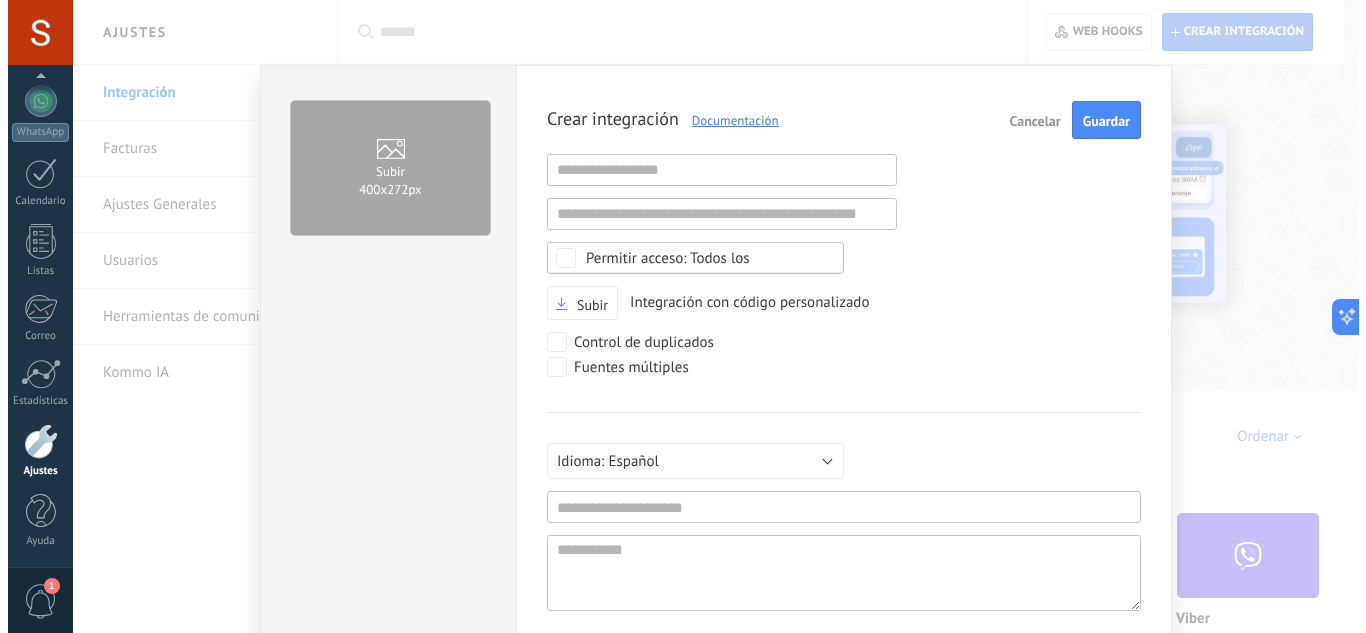 scroll, scrollTop: 19, scrollLeft: 0, axis: vertical 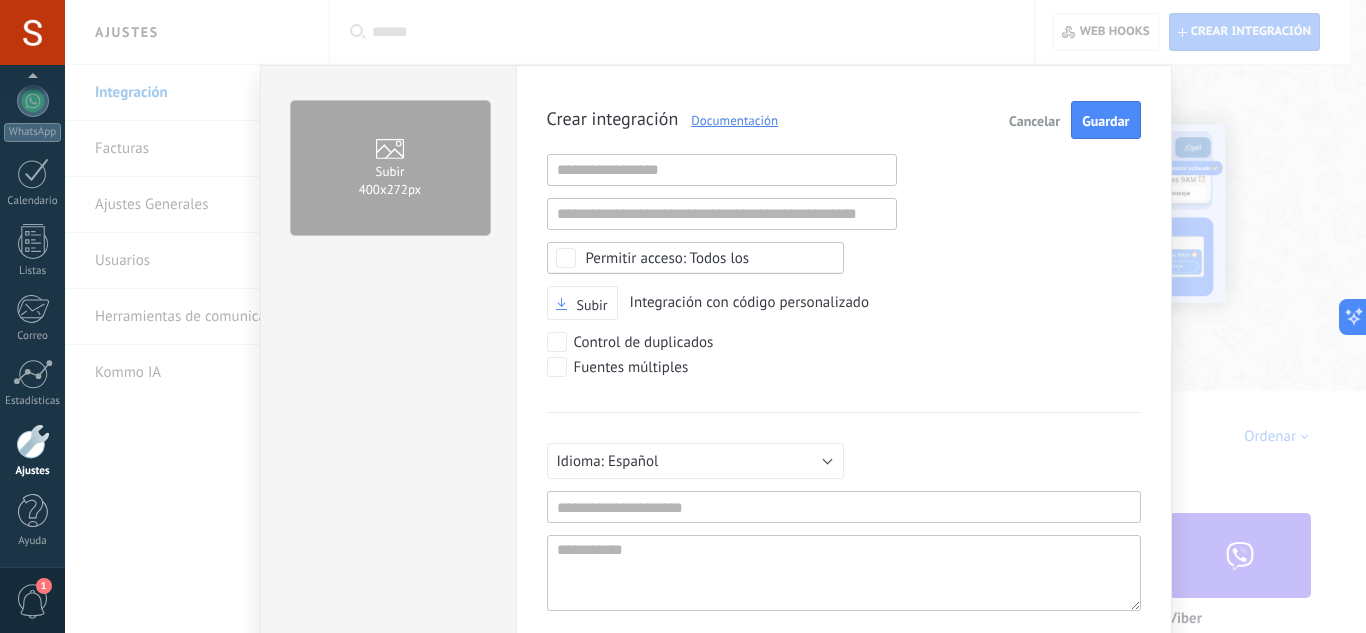 type 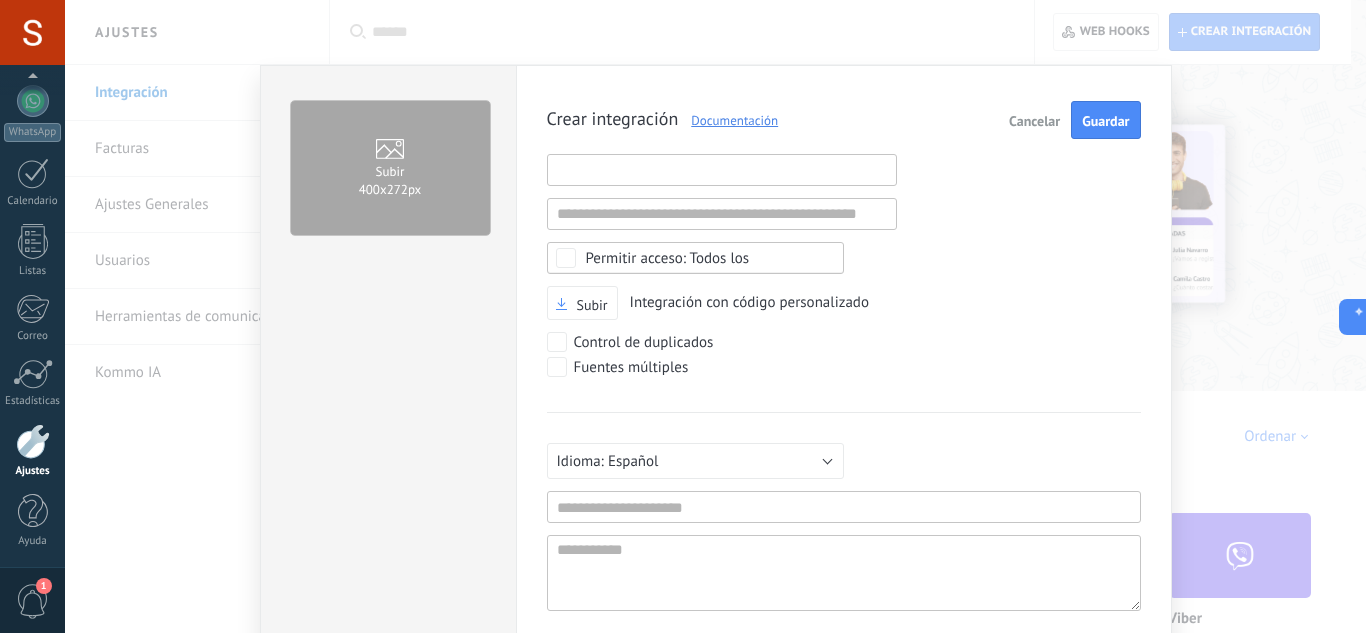 click at bounding box center (722, 170) 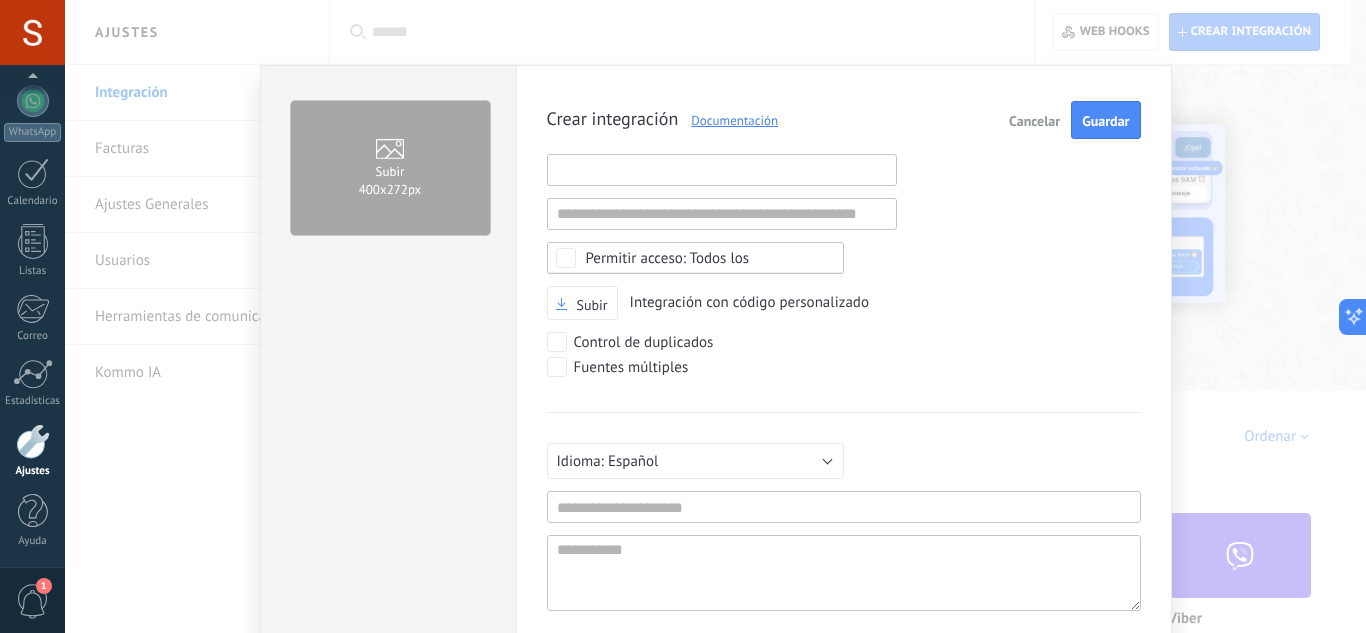 paste on "**********" 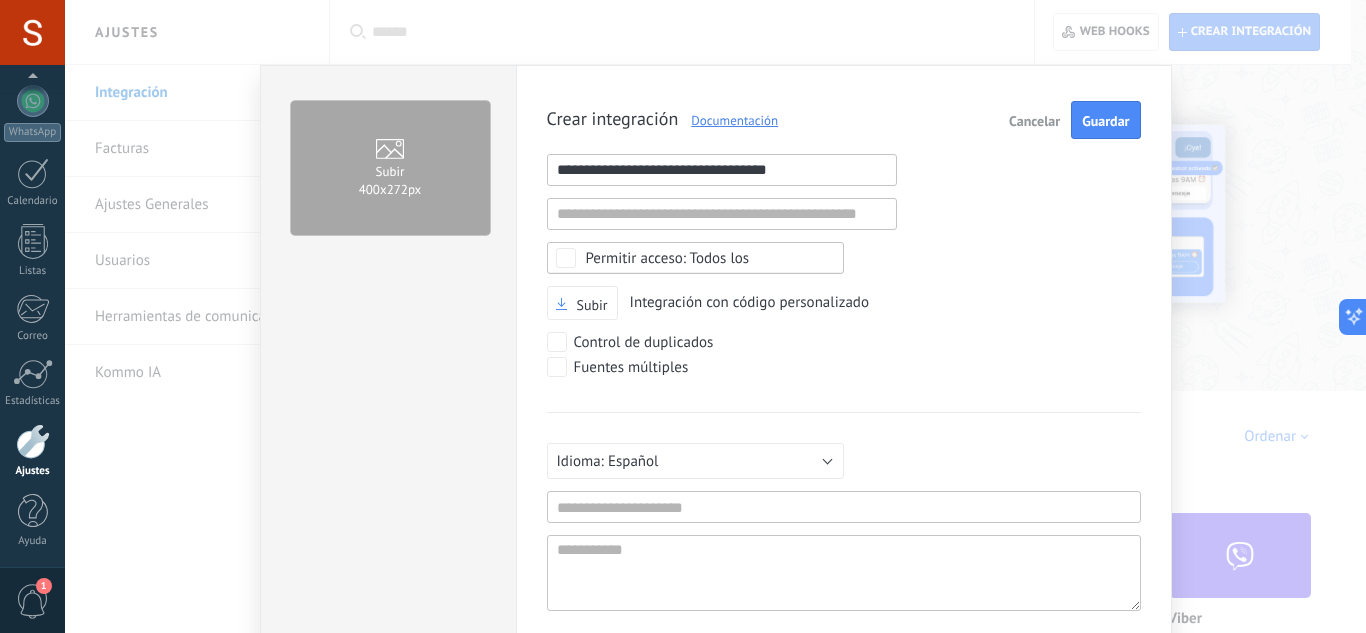 type on "**********" 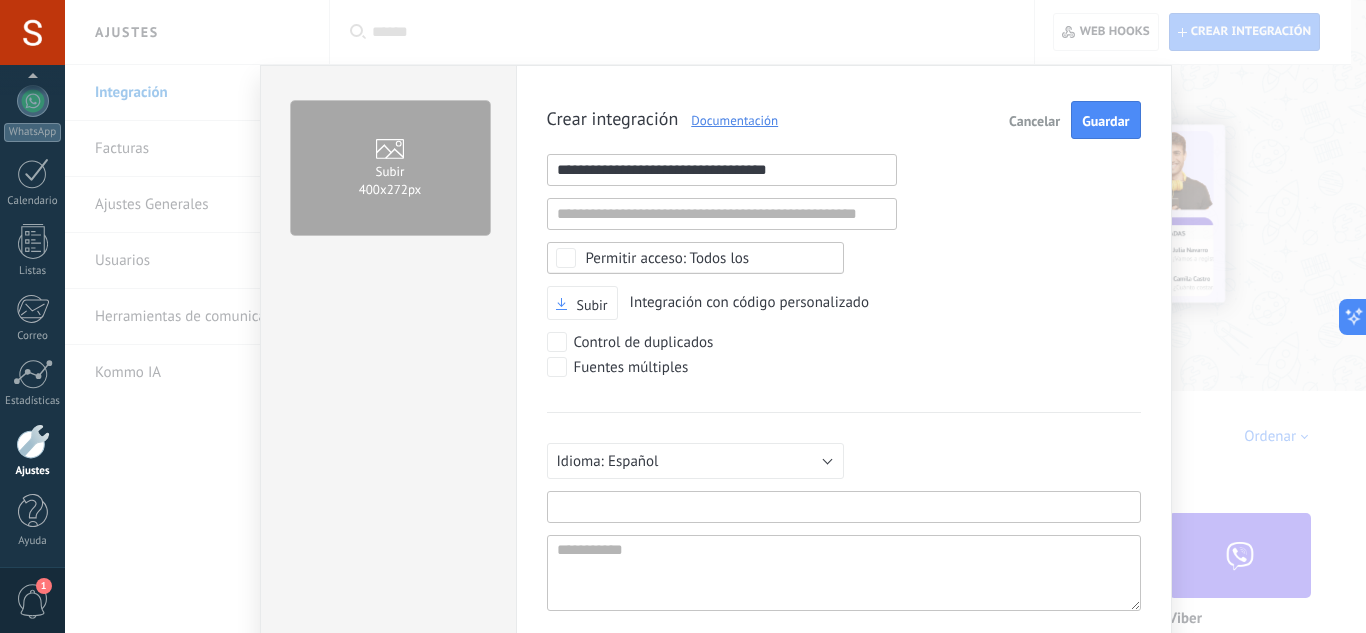 click at bounding box center (844, 507) 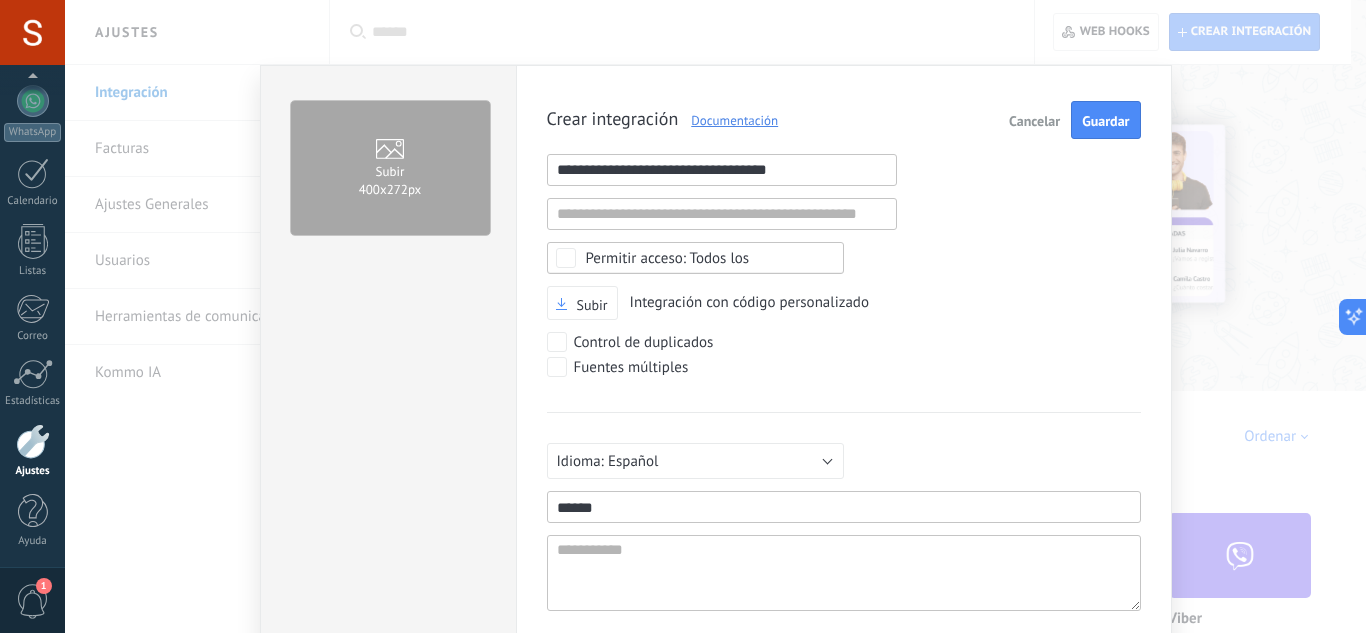 type on "******" 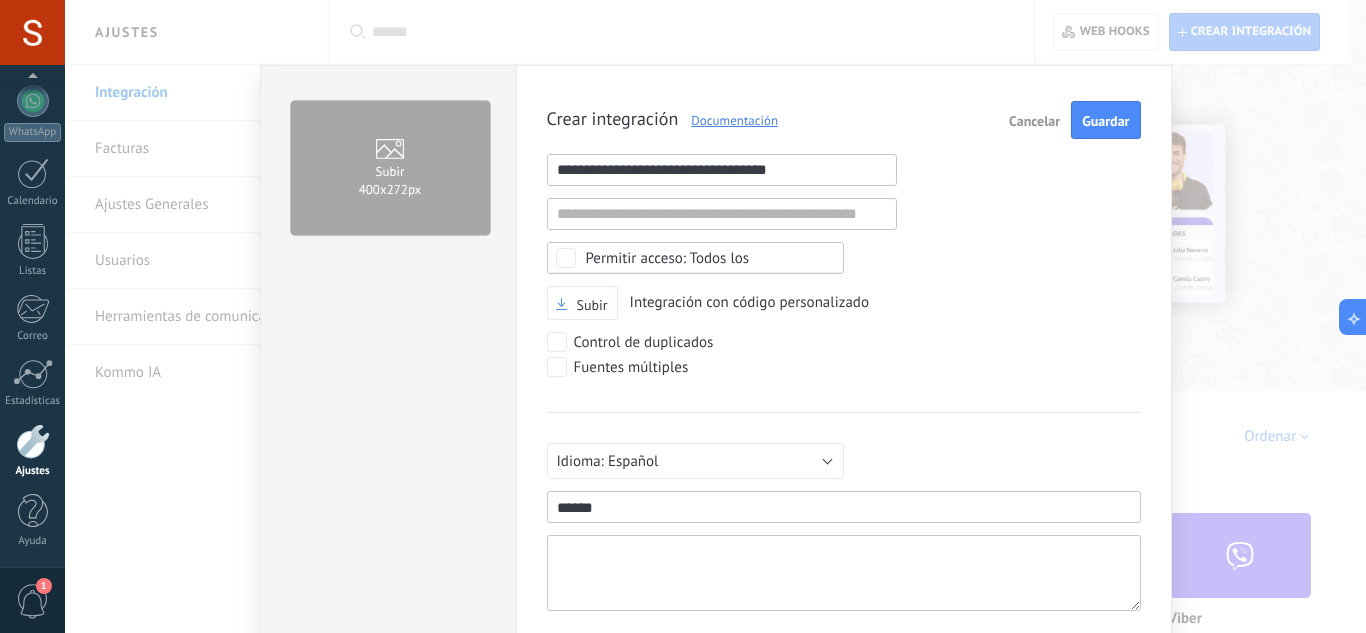 click at bounding box center (844, 573) 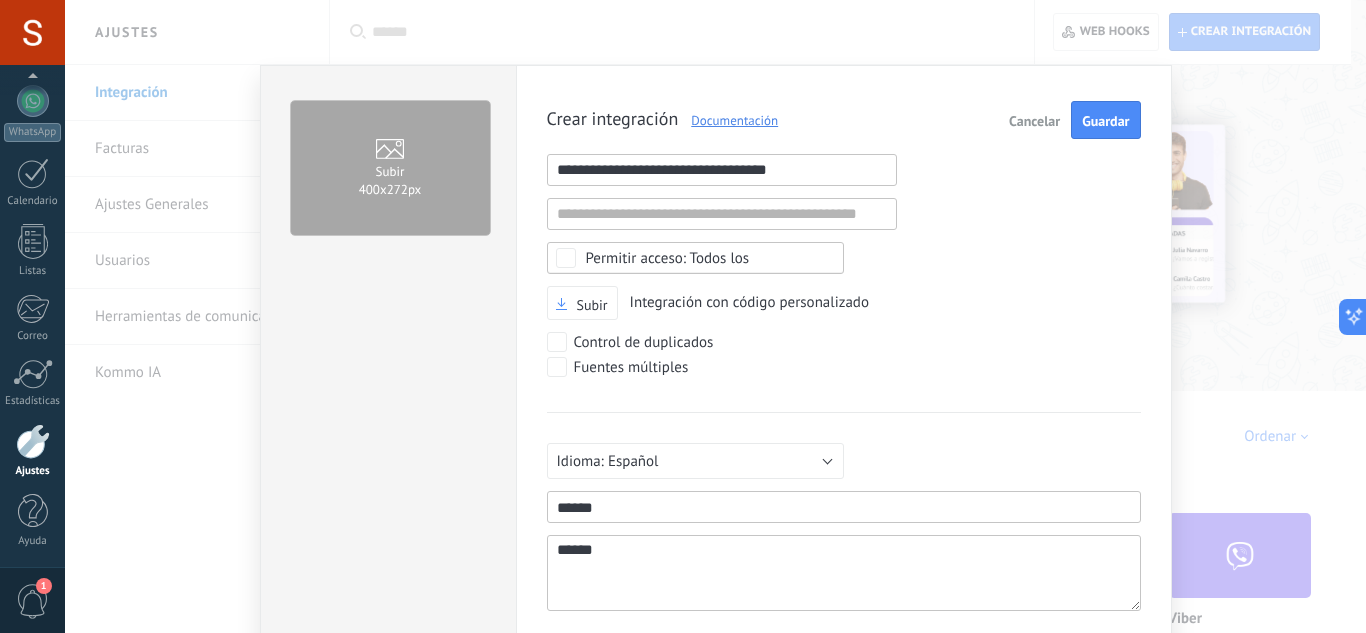 scroll, scrollTop: 19, scrollLeft: 0, axis: vertical 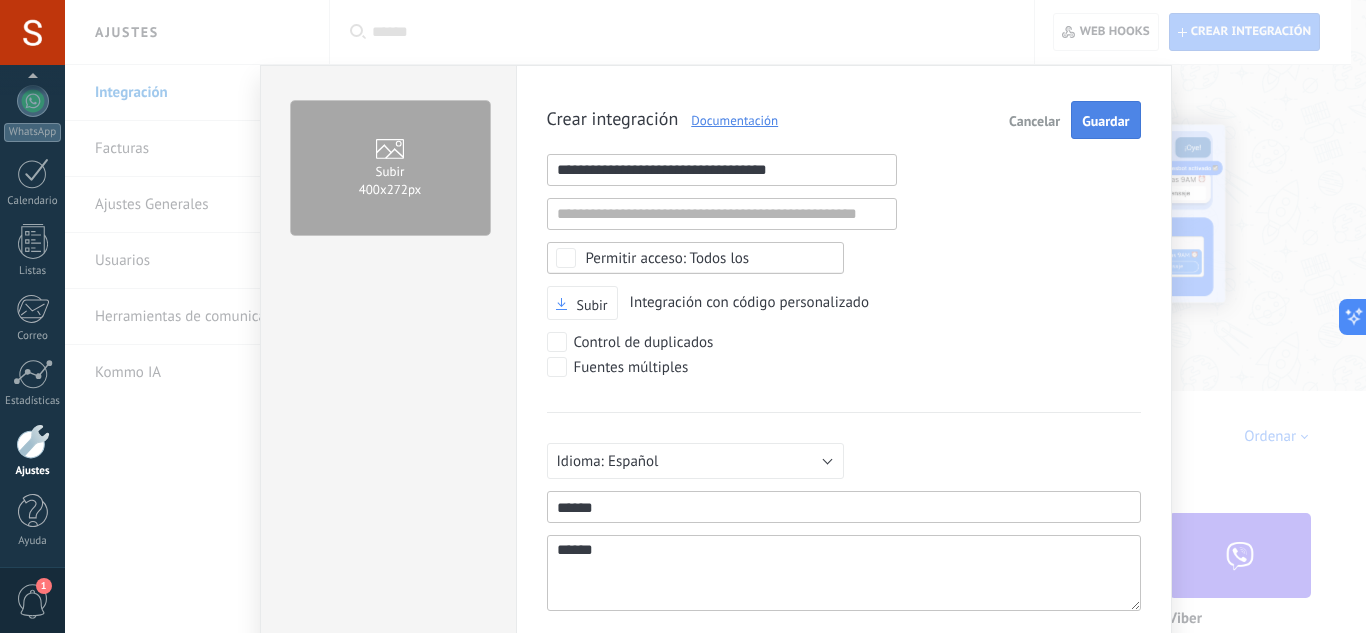 type on "******" 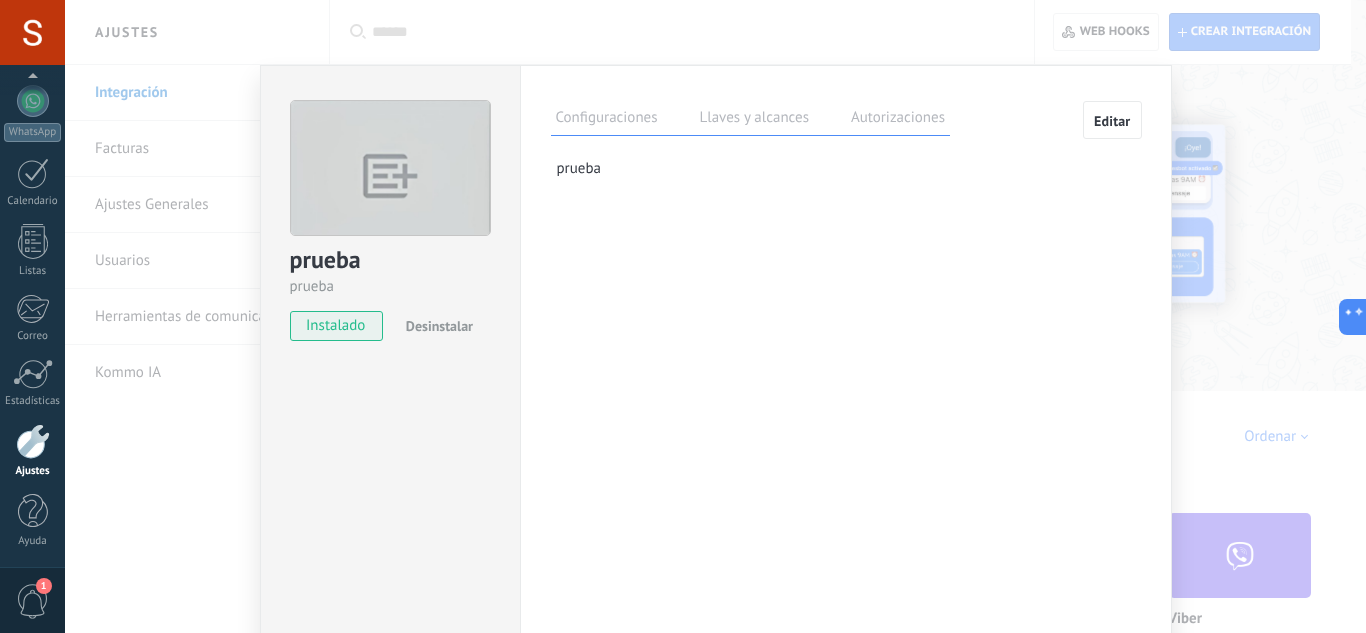 click on "Llaves y alcances" at bounding box center [754, 120] 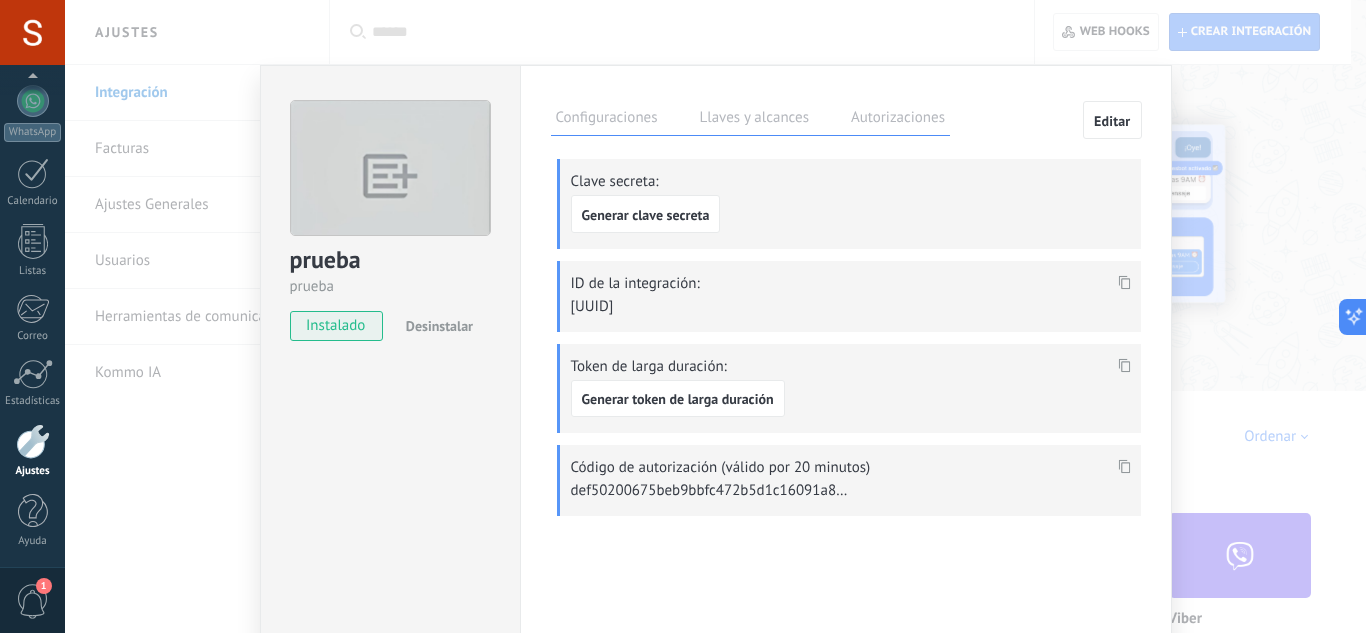 click at bounding box center [1124, 282] 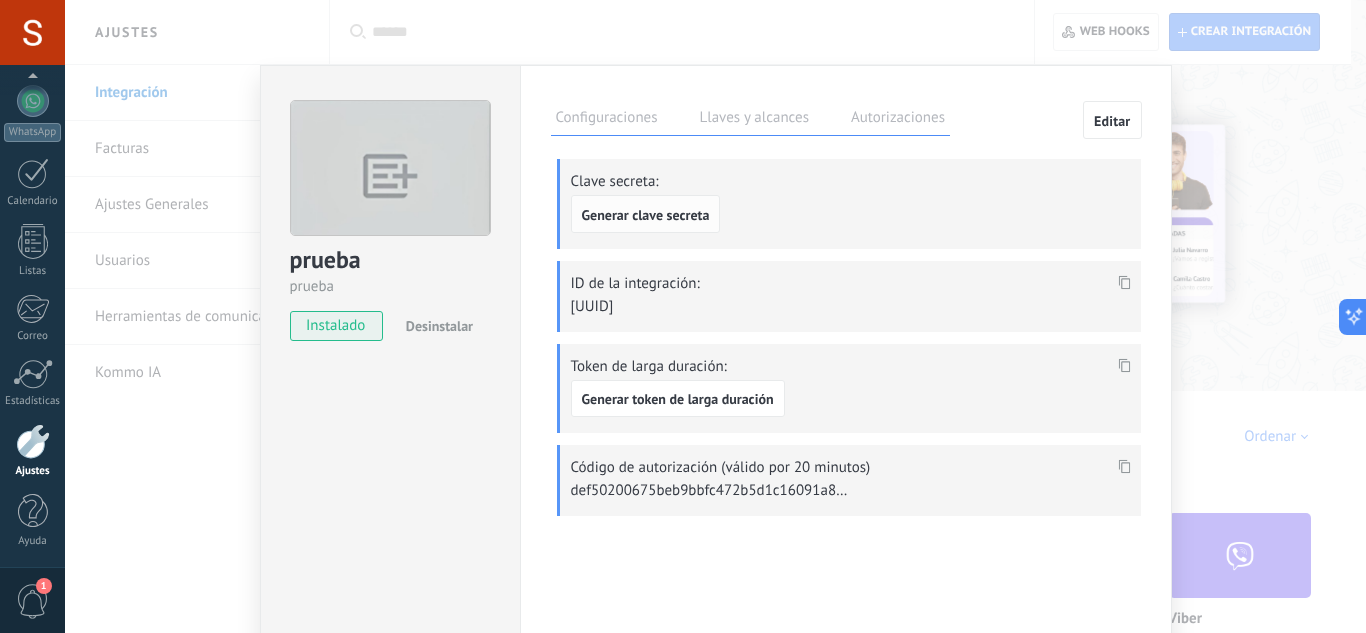 click on "Generar clave secreta" at bounding box center [646, 215] 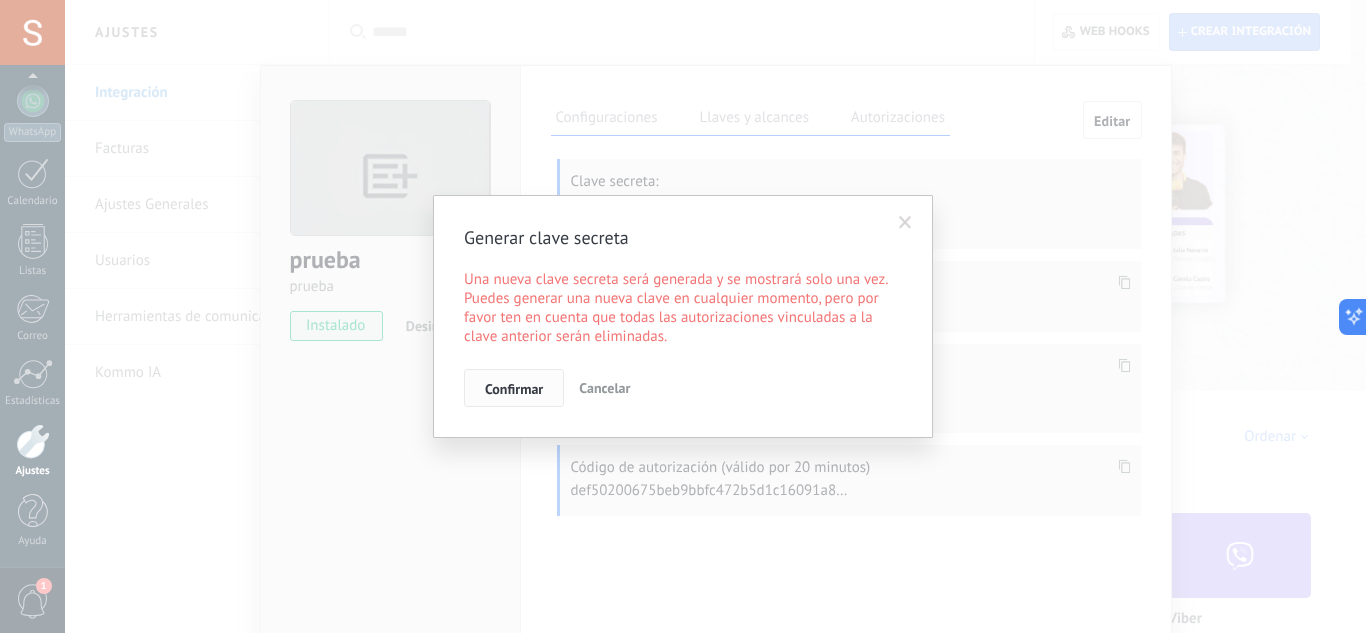click on "Confirmar" at bounding box center (514, 389) 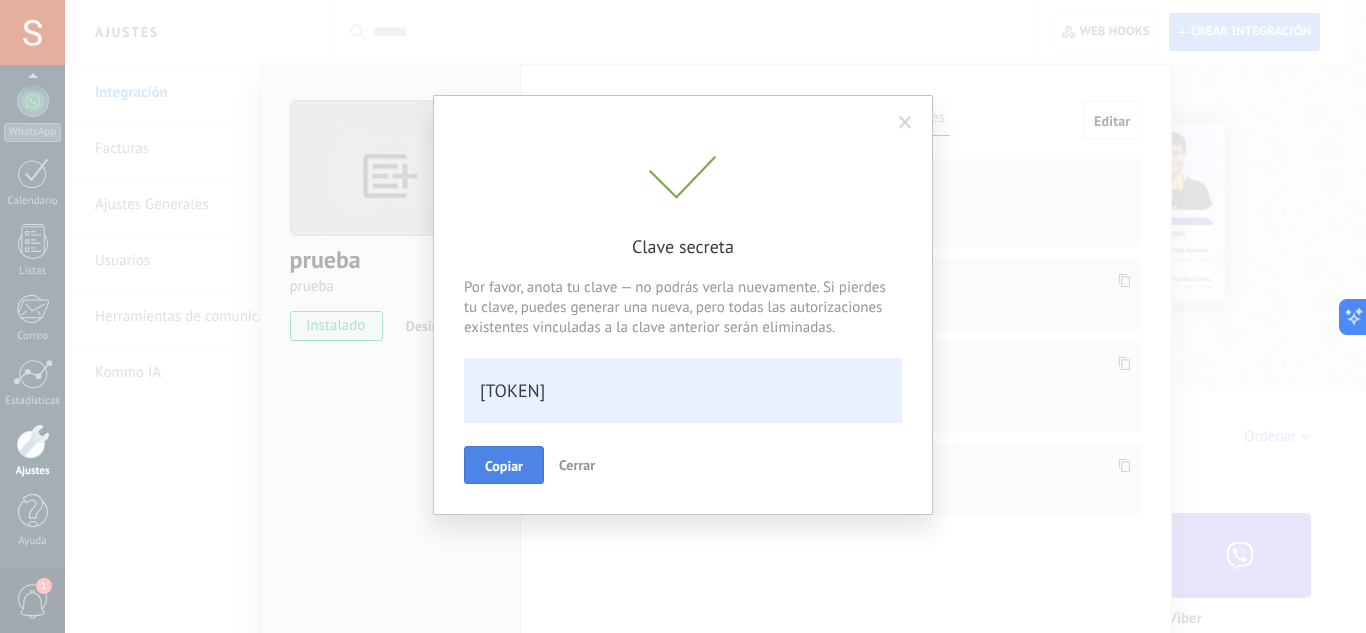 click on "Copiar" at bounding box center (504, 465) 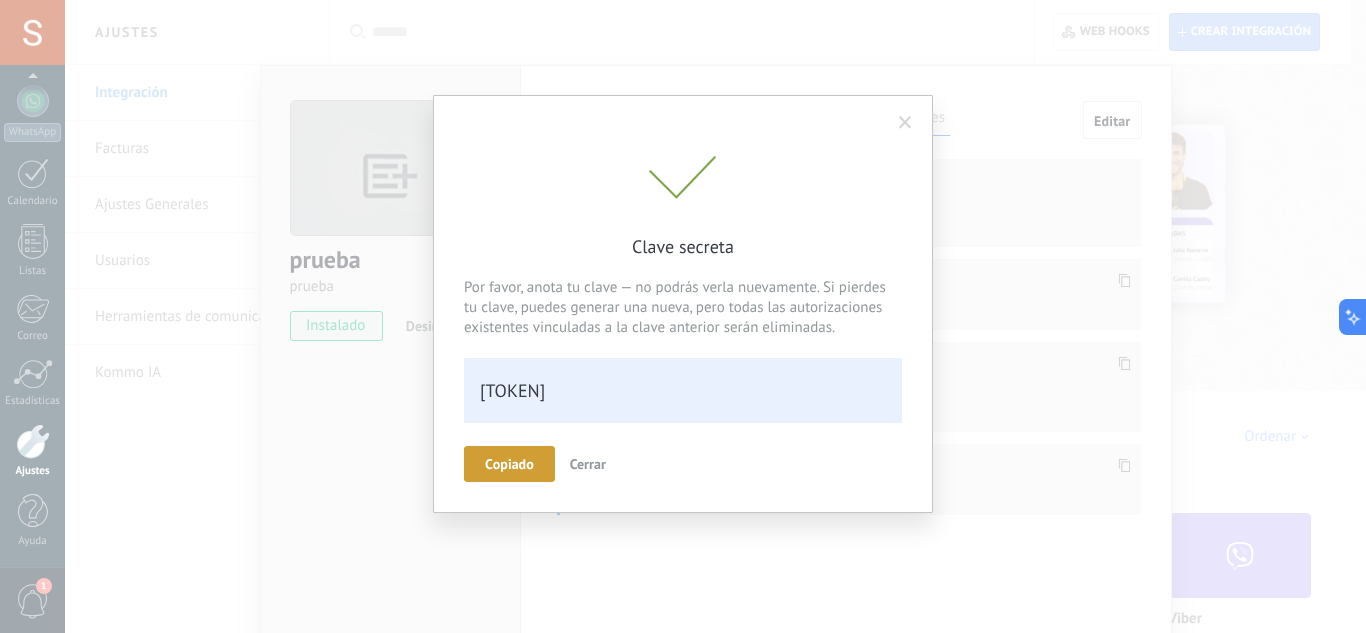 scroll, scrollTop: 40, scrollLeft: 0, axis: vertical 